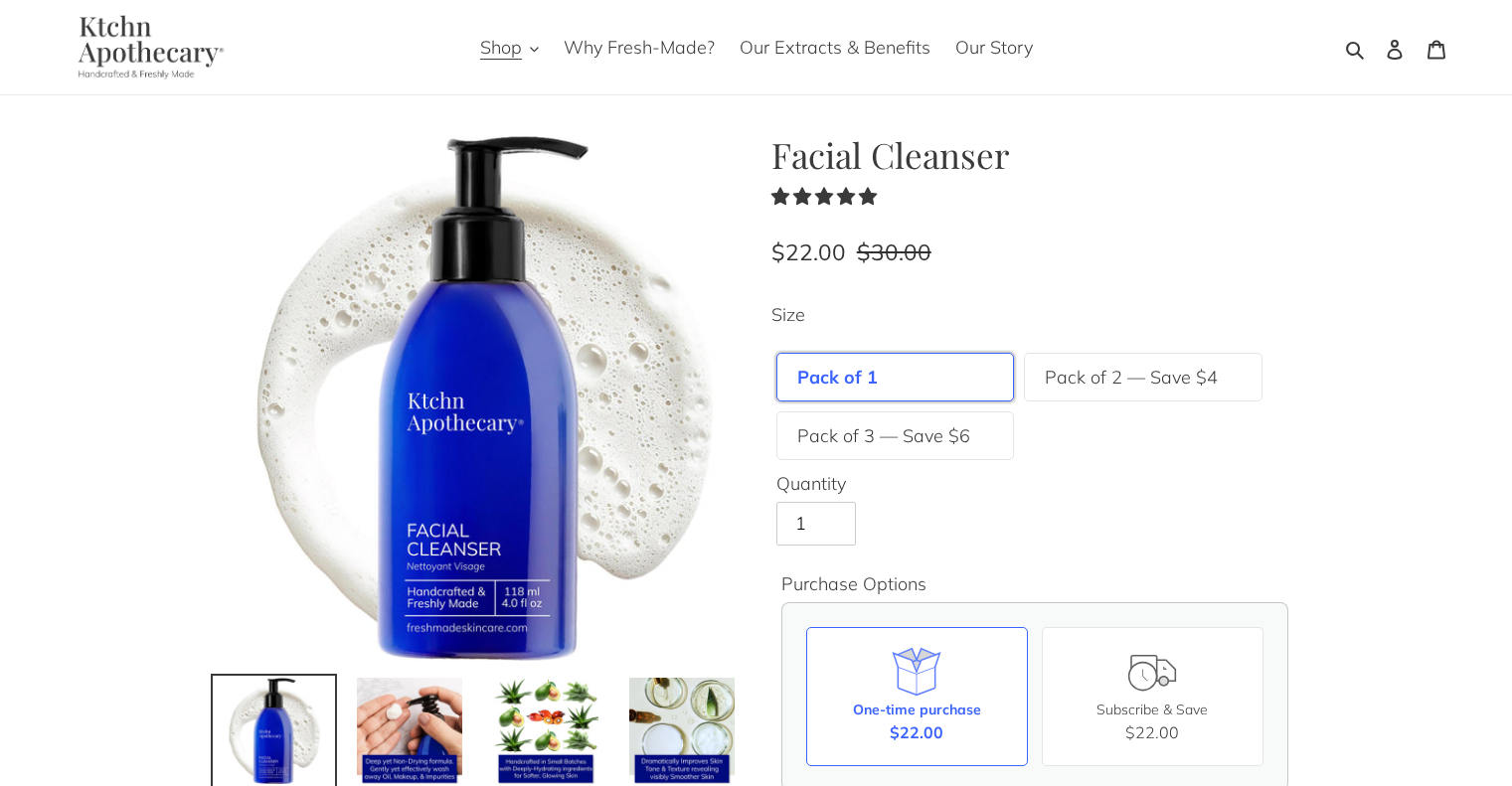 scroll, scrollTop: 0, scrollLeft: 0, axis: both 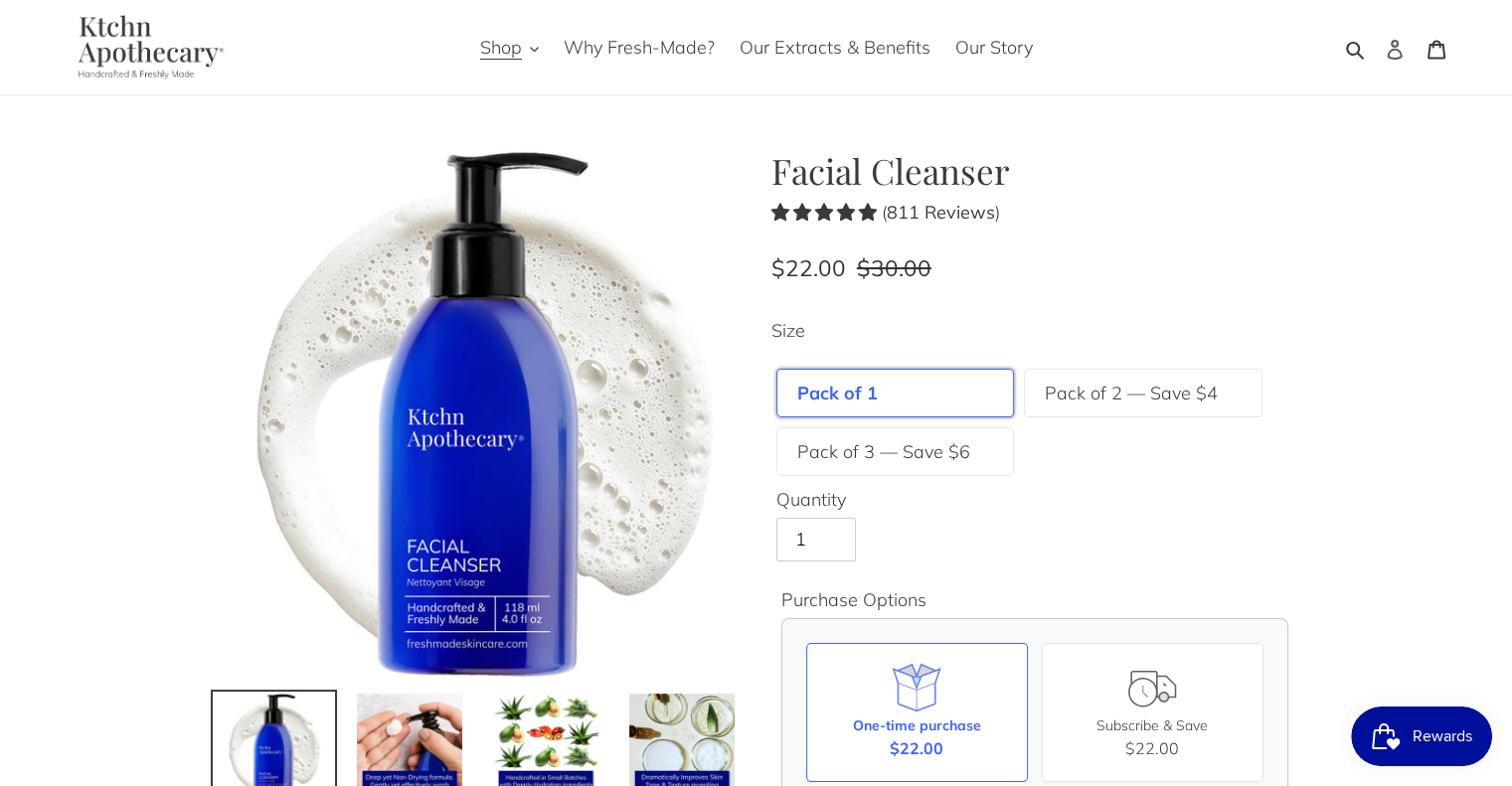 click 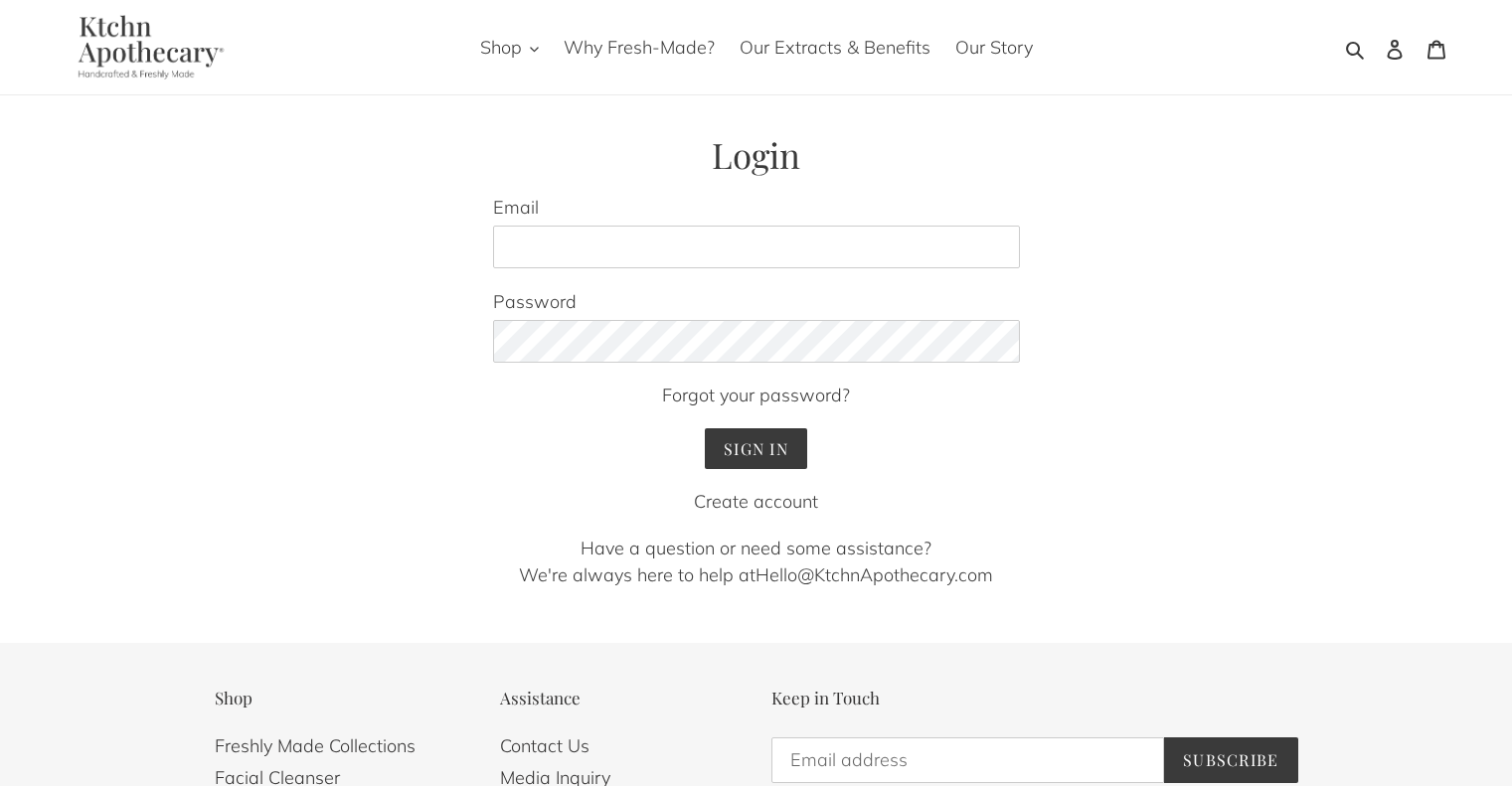 scroll, scrollTop: 0, scrollLeft: 0, axis: both 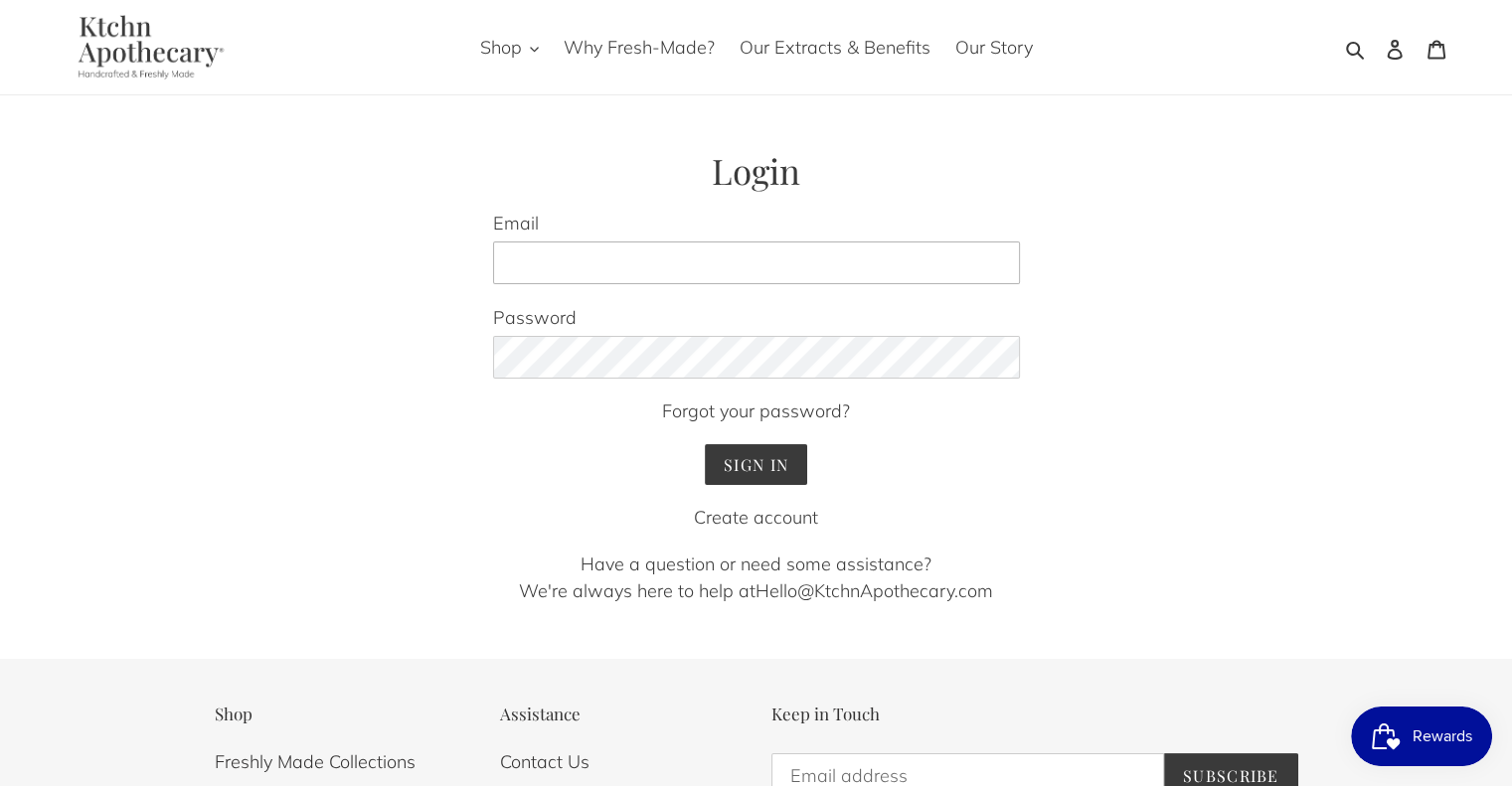 click on "Email" at bounding box center [756, 263] 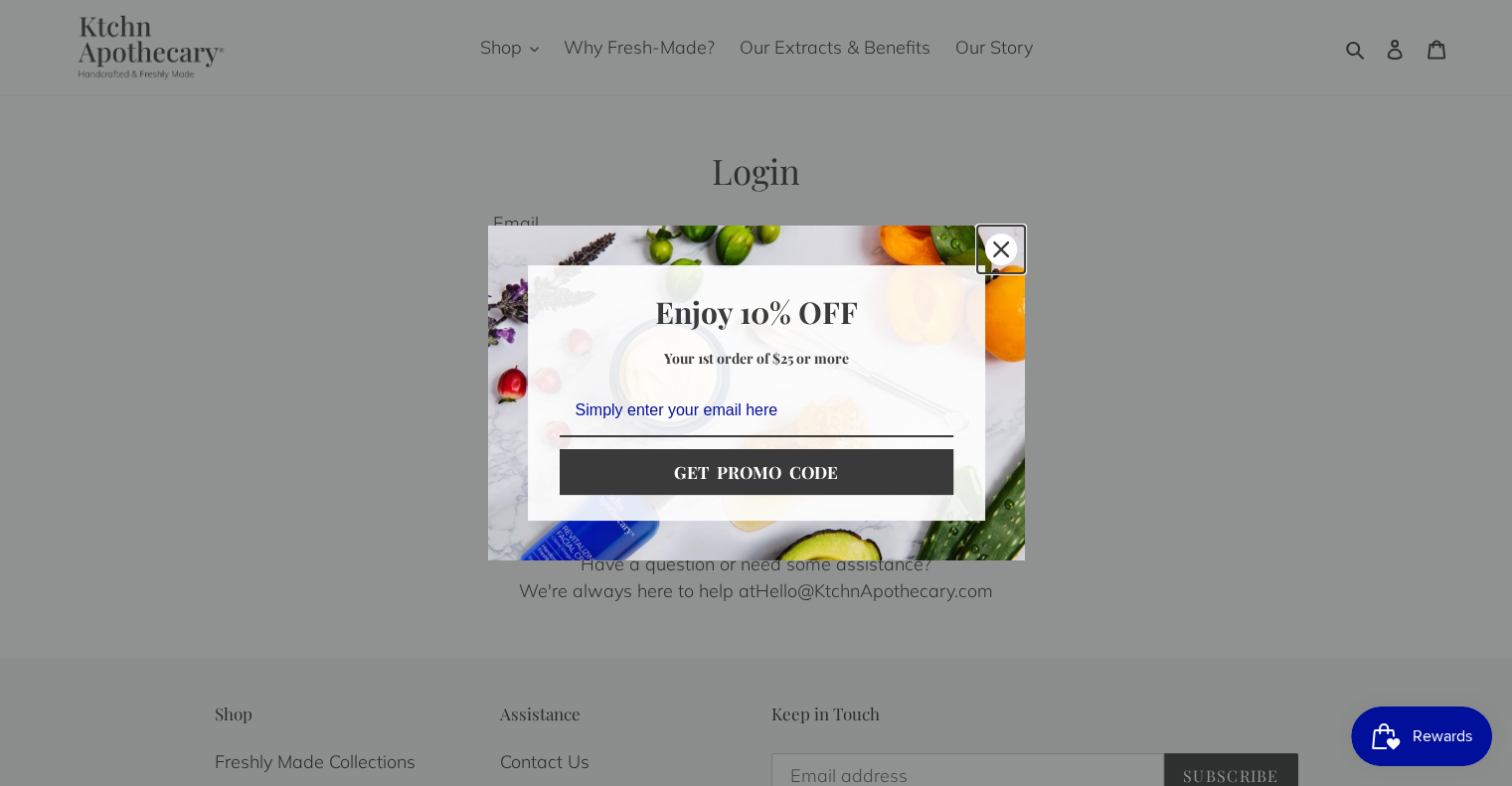 click 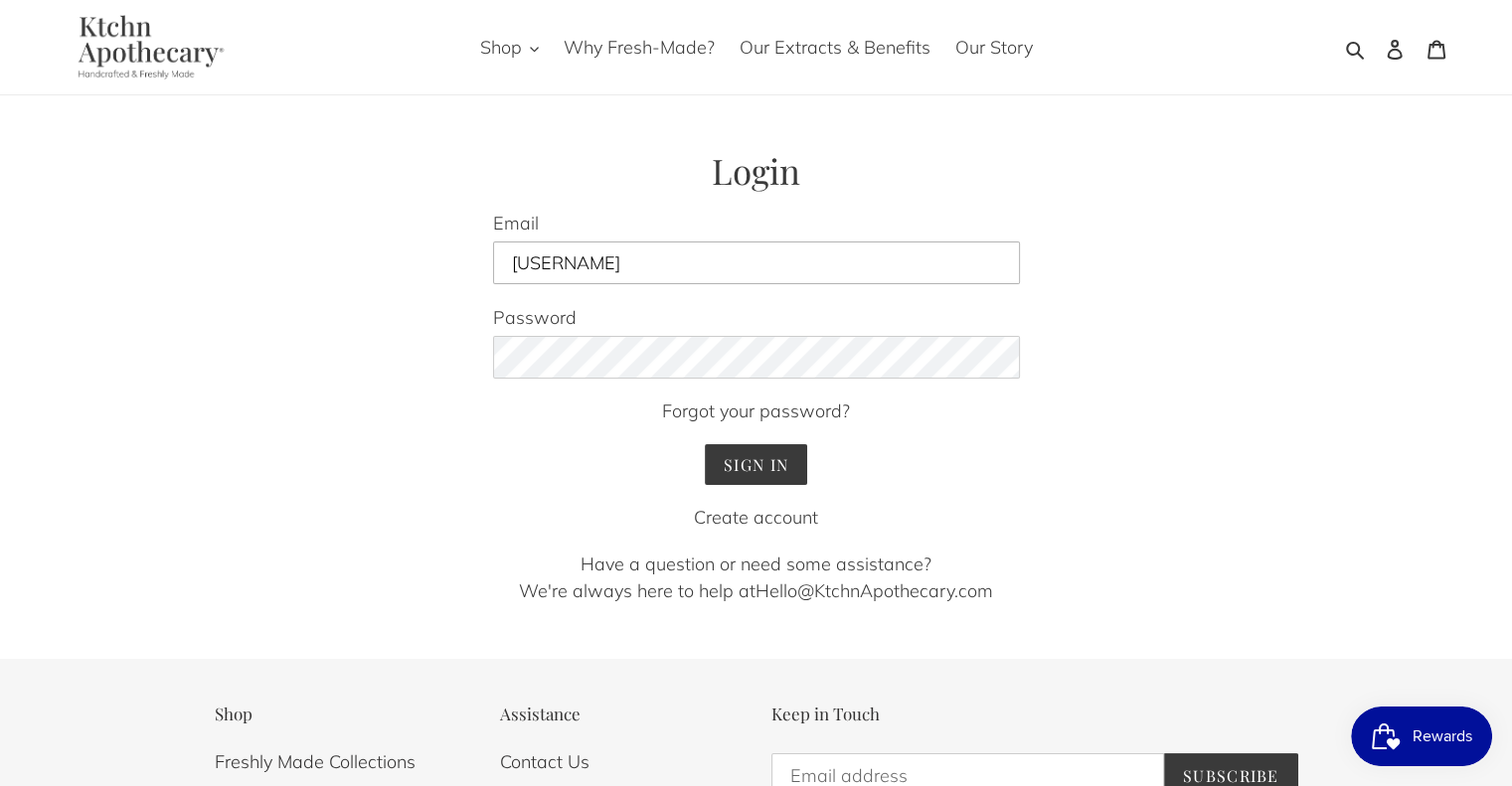 click on "staci.weiningergMAIL." at bounding box center (756, 263) 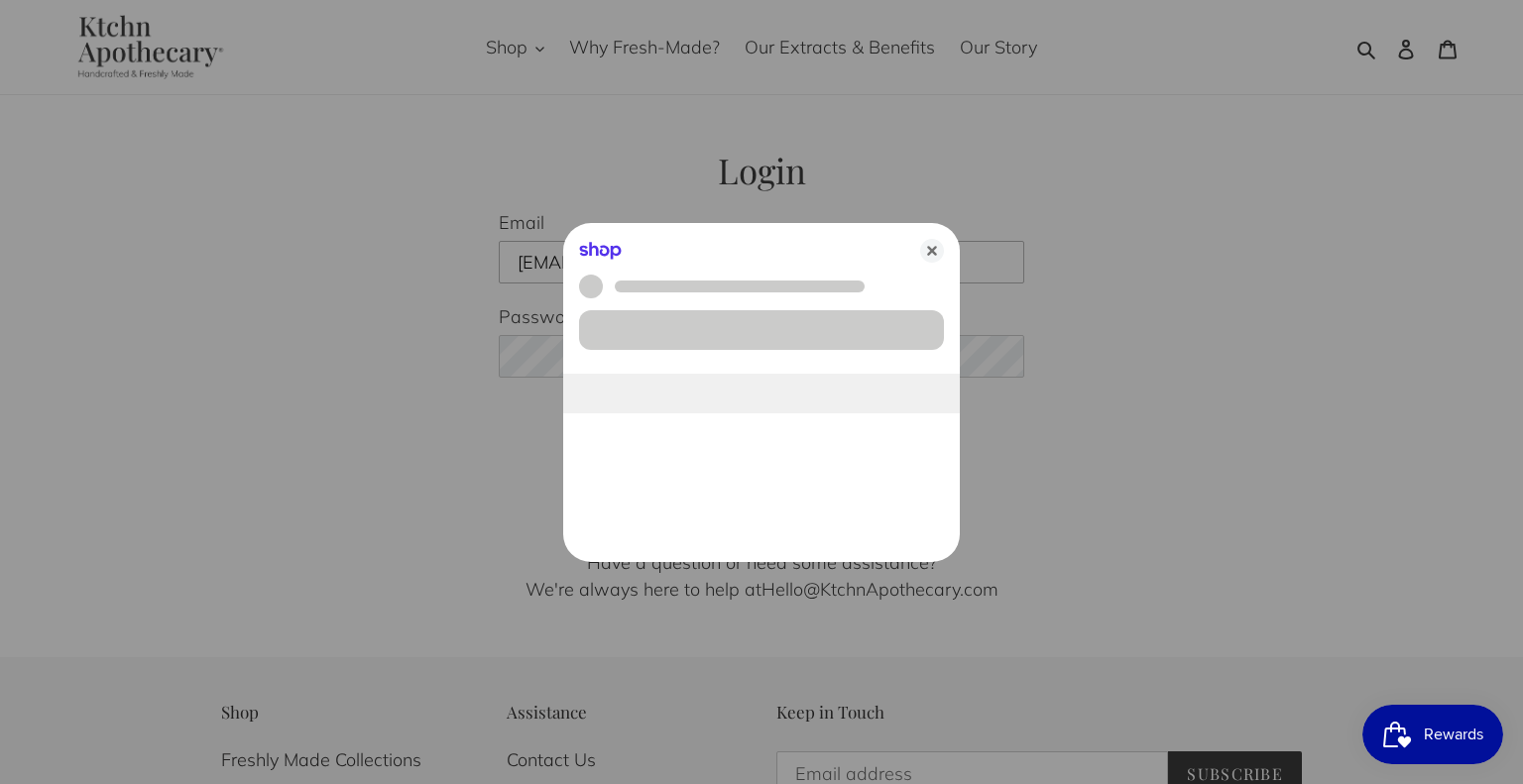 type on "staci.weininger@GMAIL.COM" 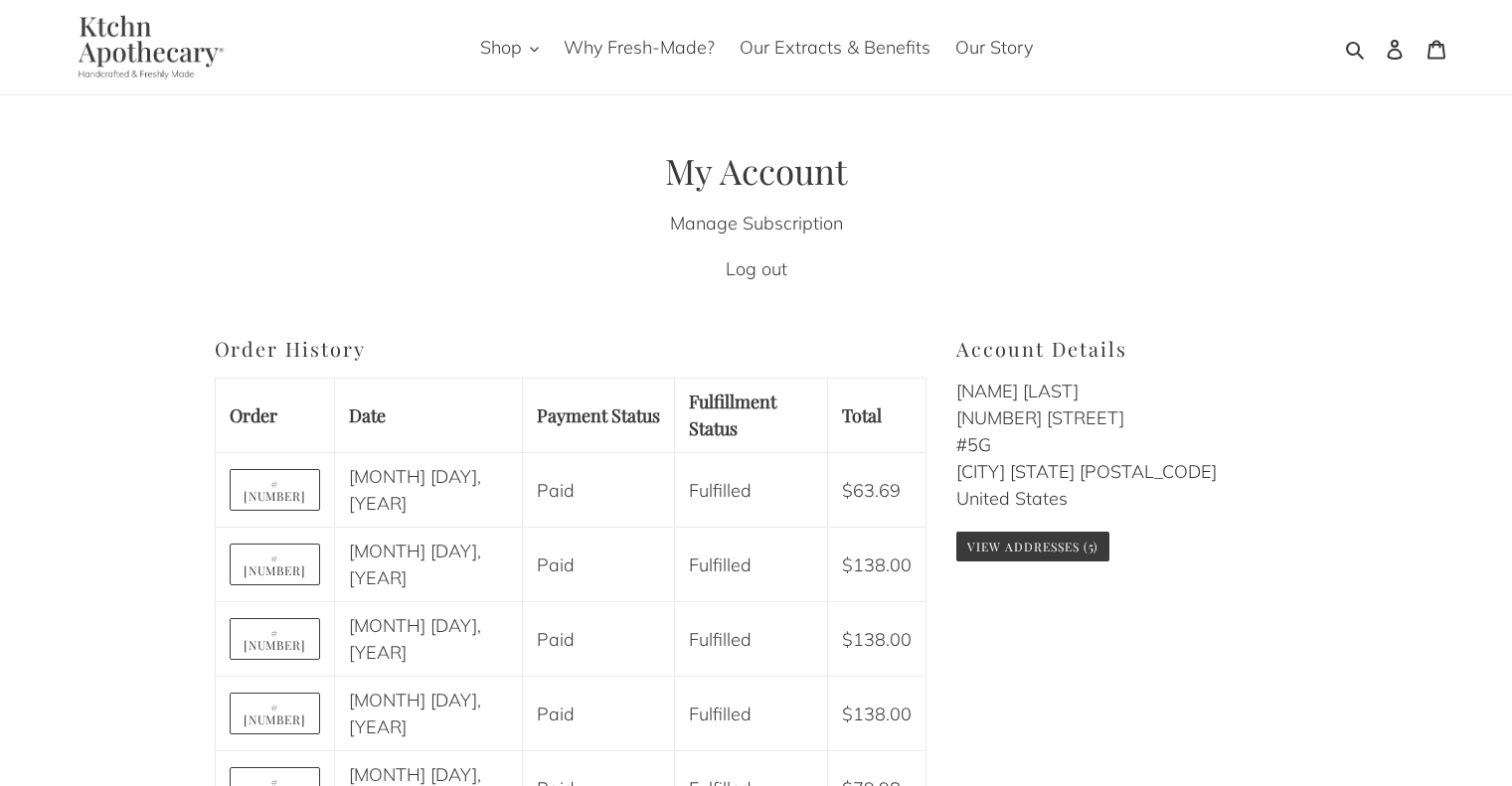 scroll, scrollTop: 0, scrollLeft: 0, axis: both 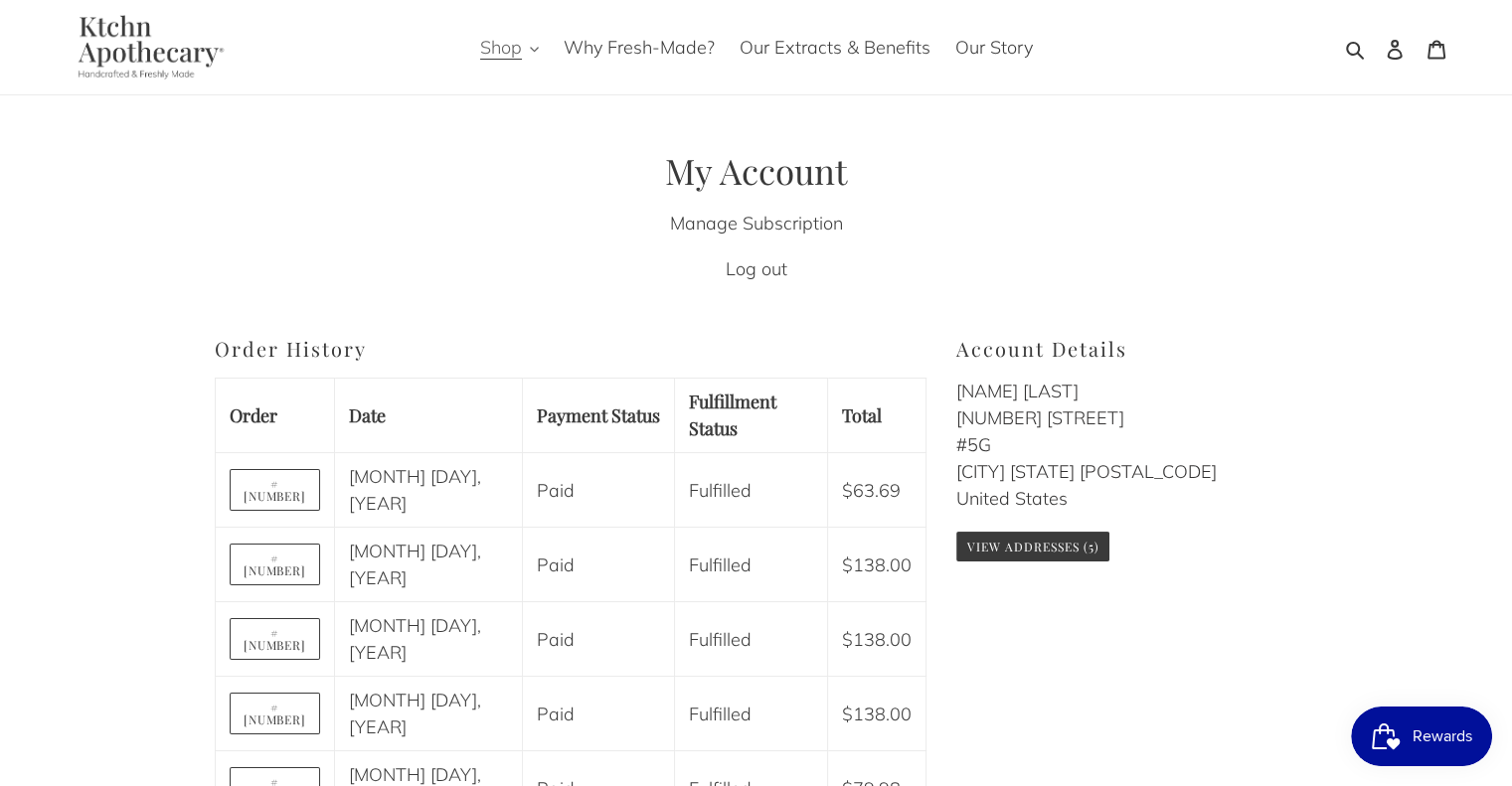 click on "Shop" at bounding box center [501, 48] 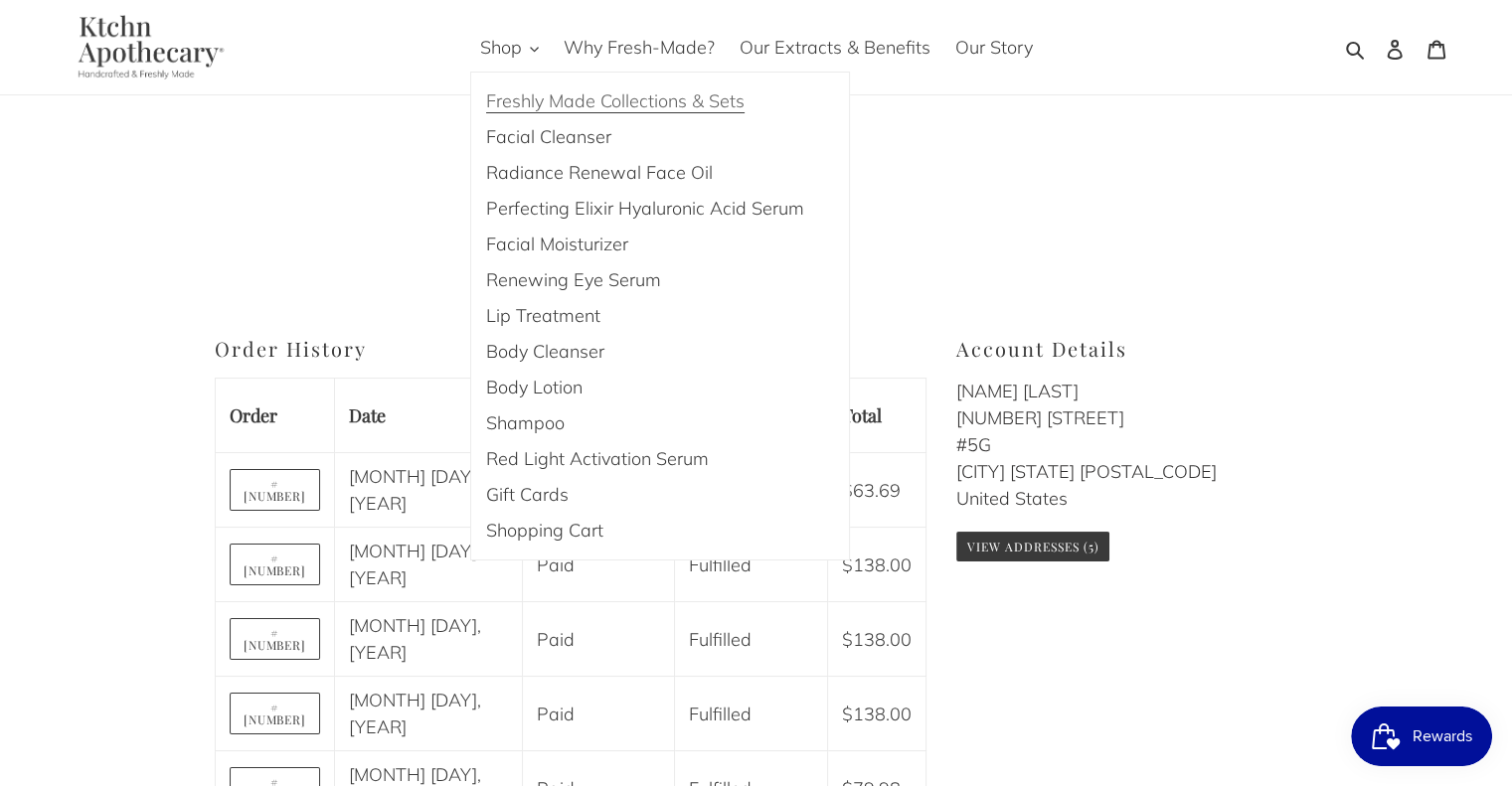 click on "Freshly Made Collections & Sets" at bounding box center [615, 101] 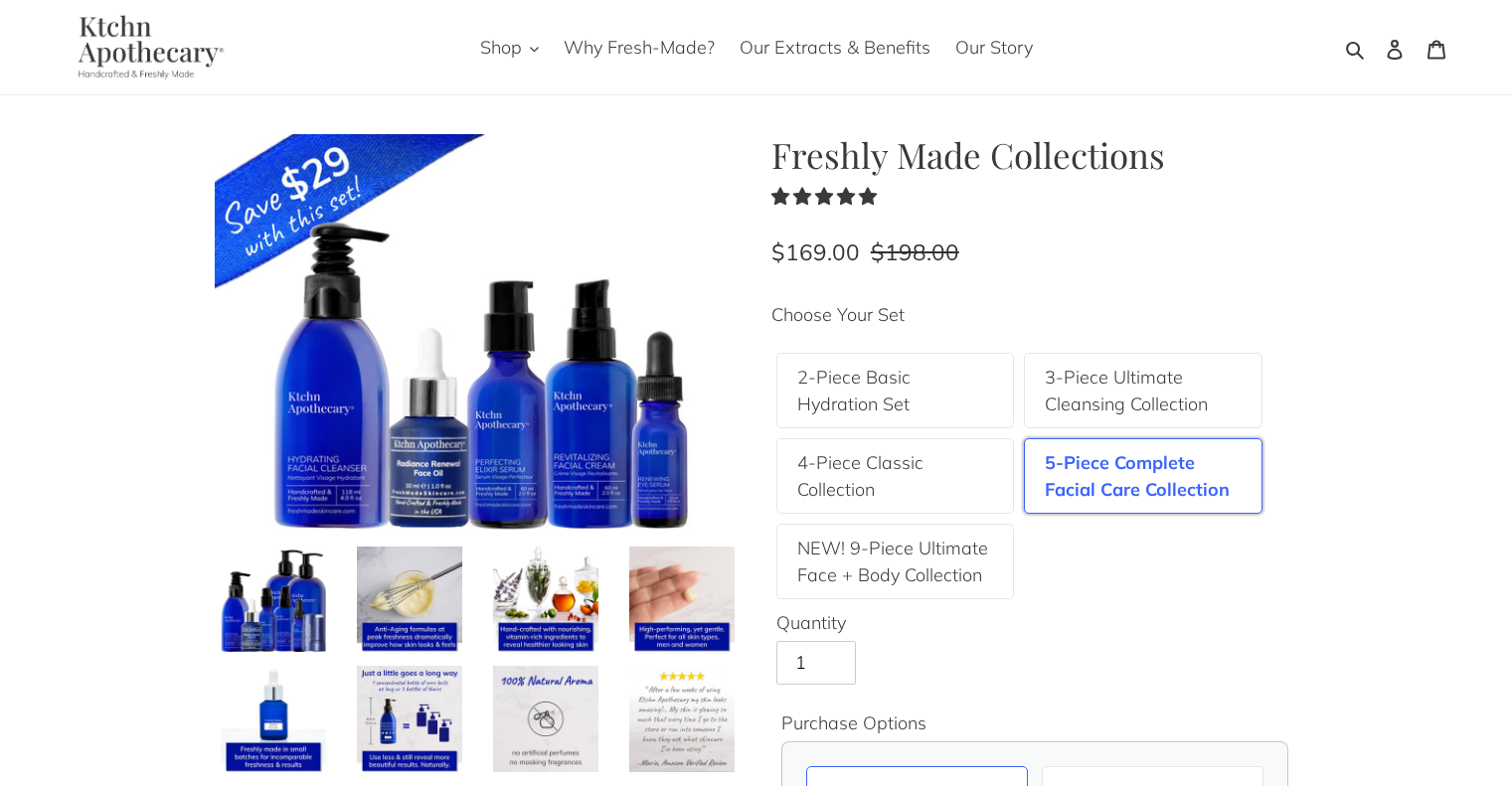scroll, scrollTop: 0, scrollLeft: 0, axis: both 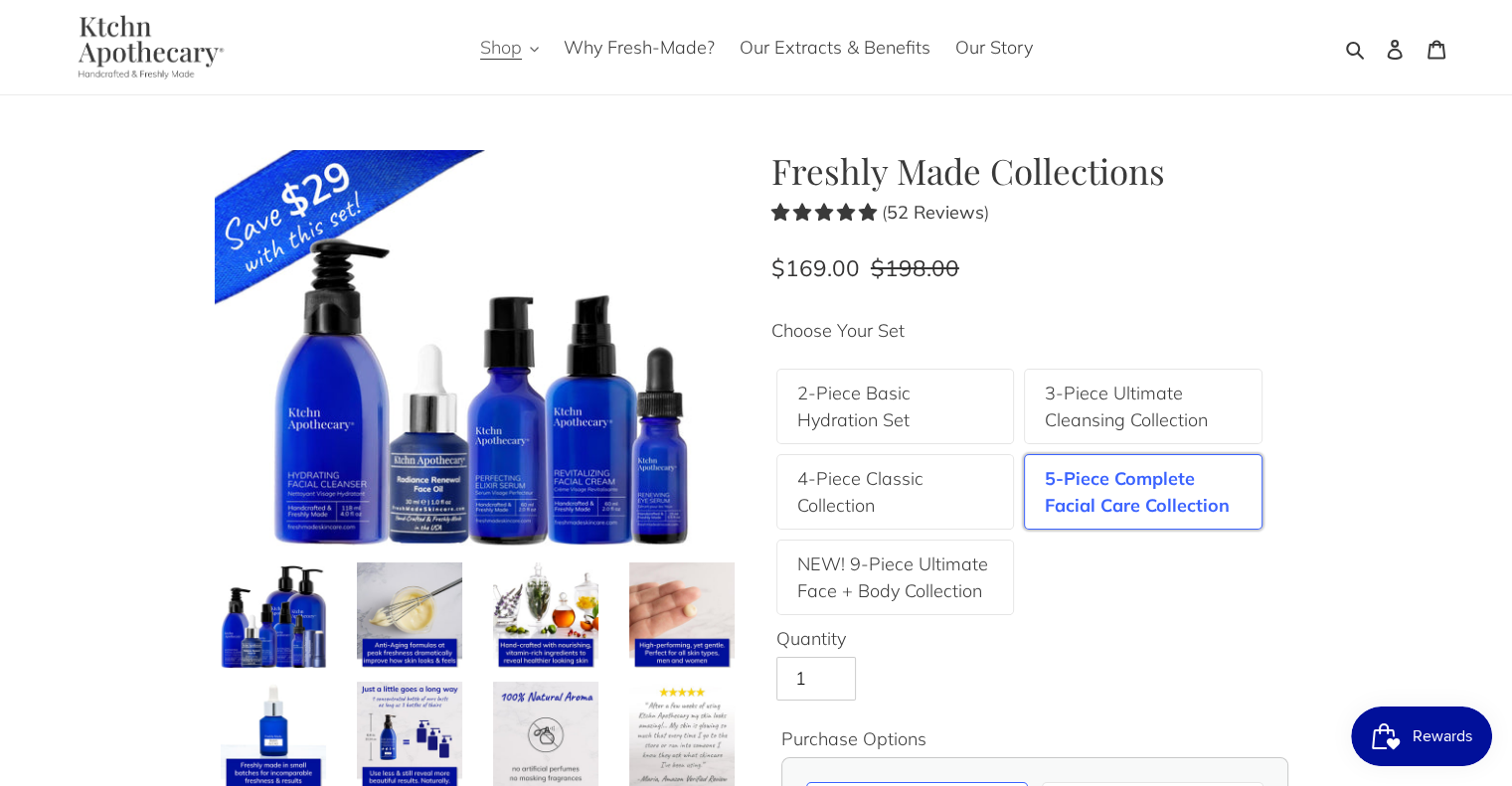click on "Shop" at bounding box center (501, 48) 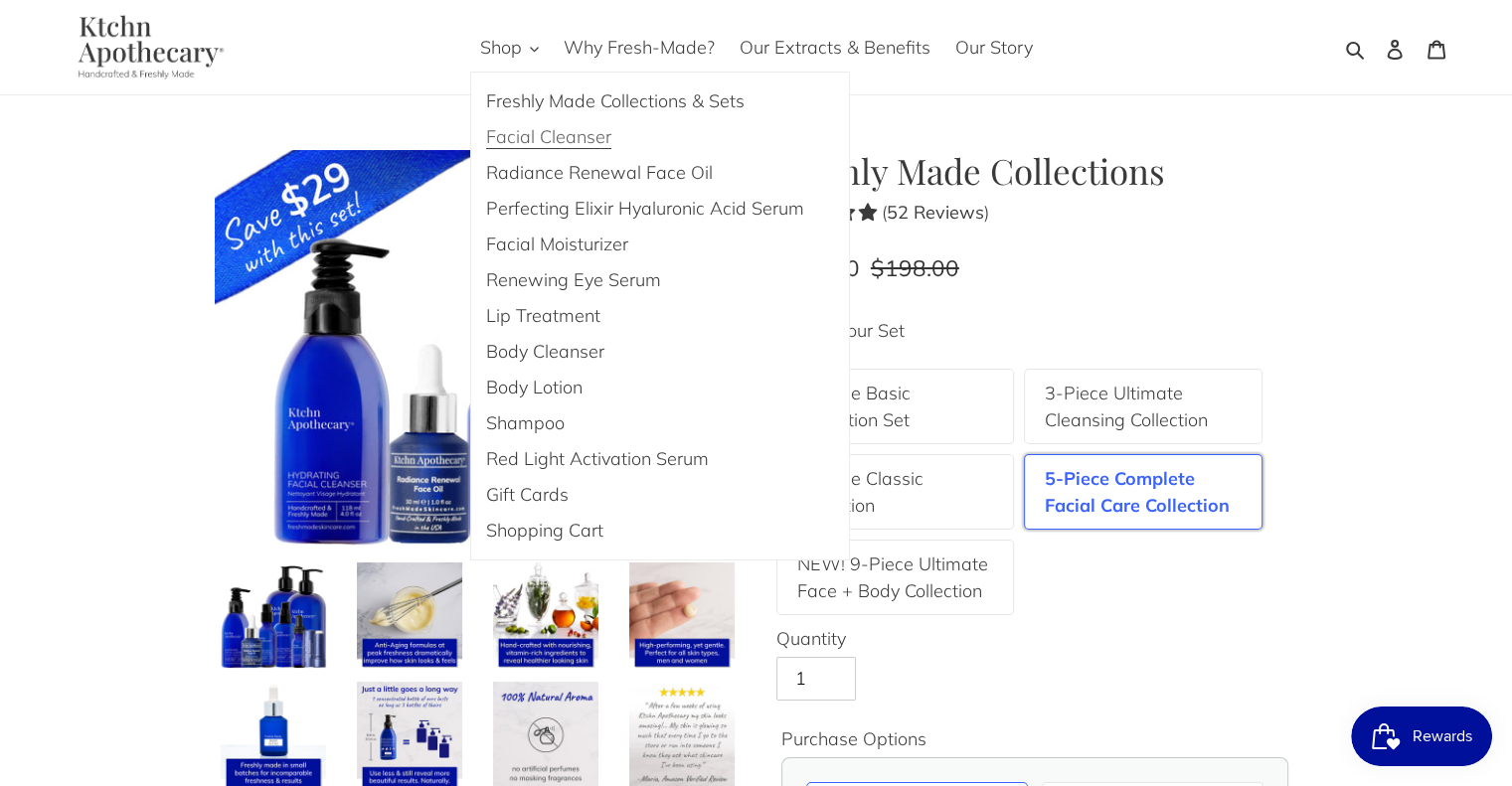 click on "Facial Cleanser" at bounding box center [549, 137] 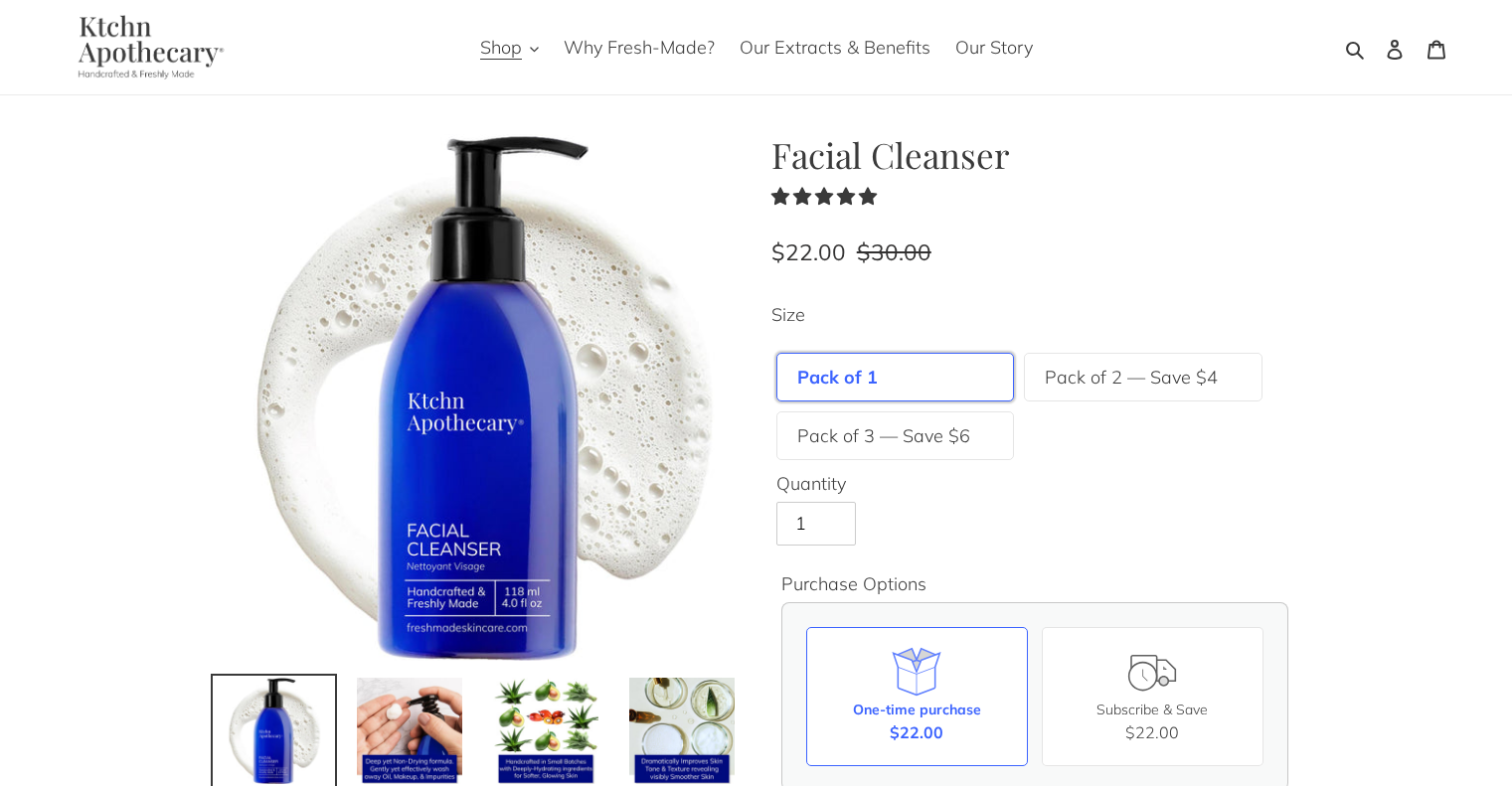 scroll, scrollTop: 0, scrollLeft: 0, axis: both 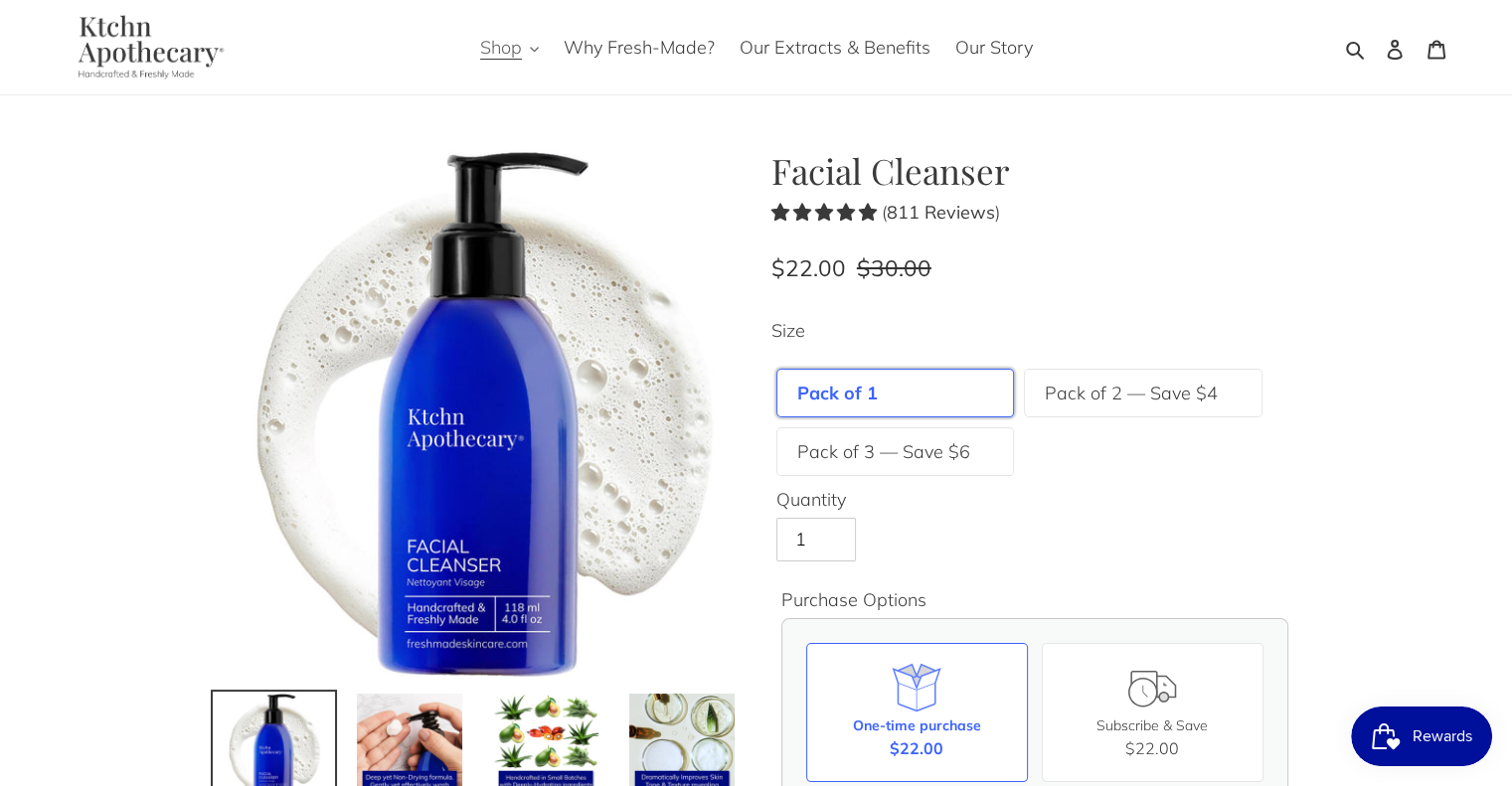 click on "Shop" at bounding box center [509, 47] 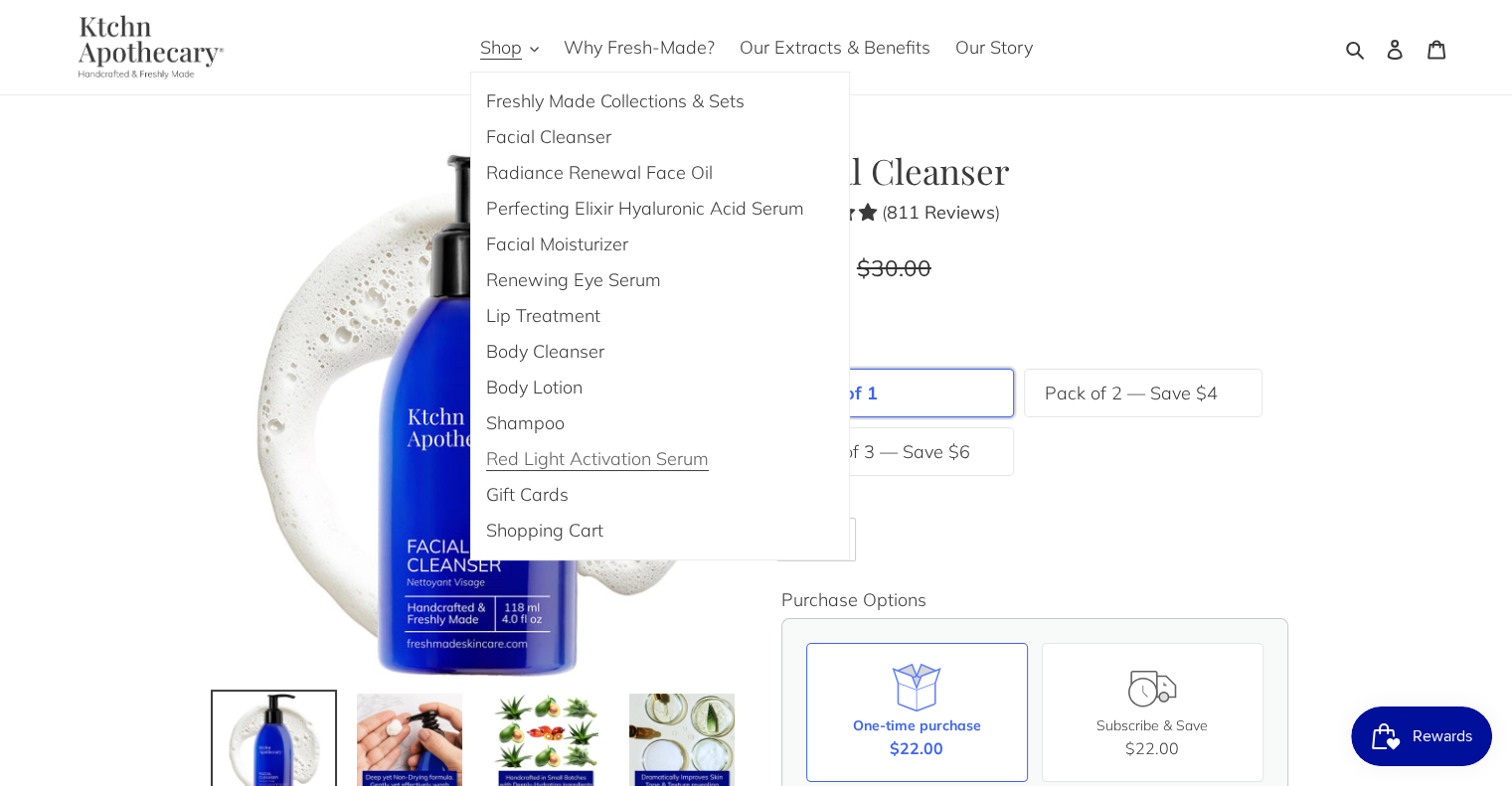 click on "Red Light Activation Serum" at bounding box center [597, 459] 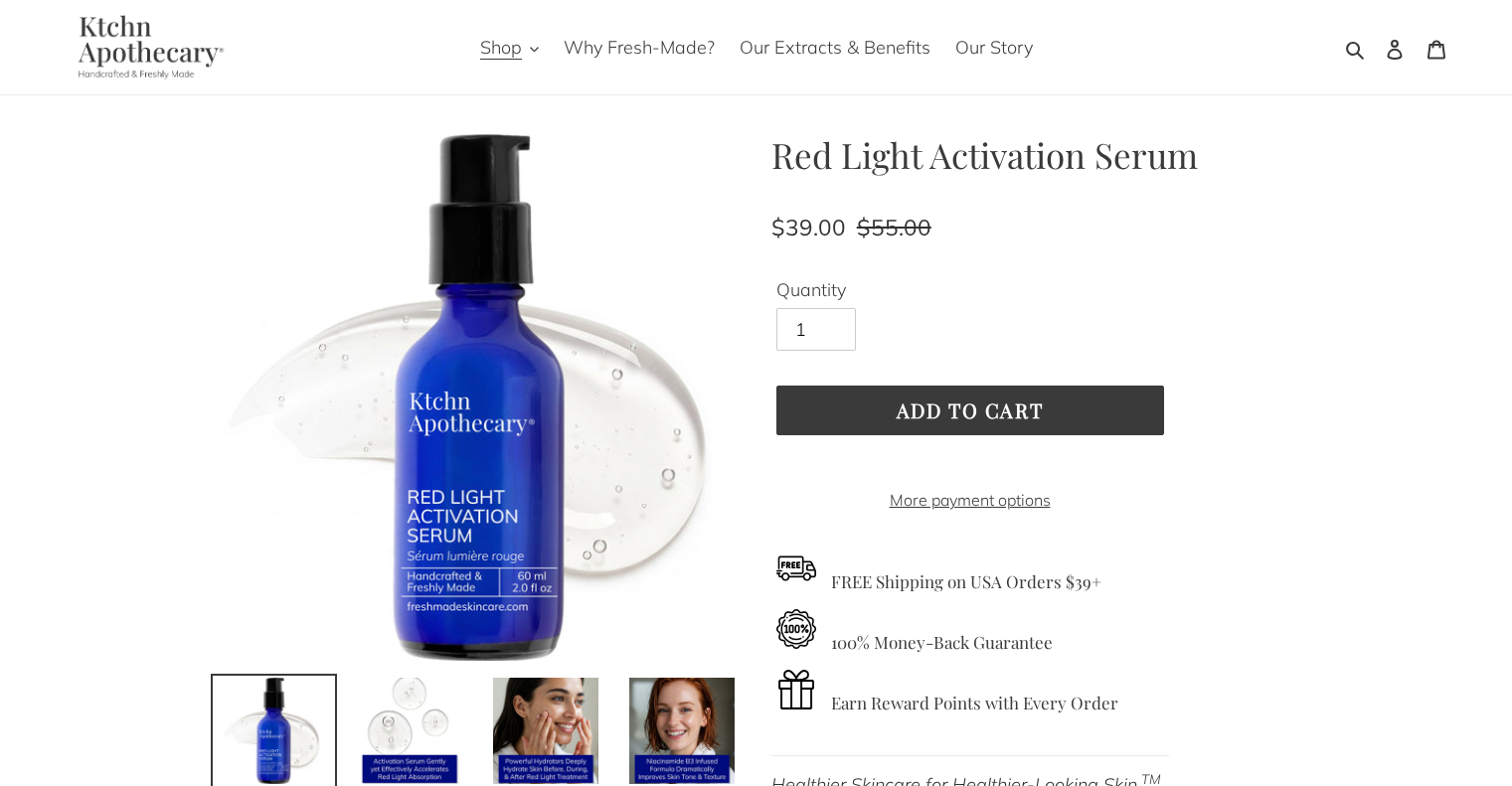scroll, scrollTop: 0, scrollLeft: 0, axis: both 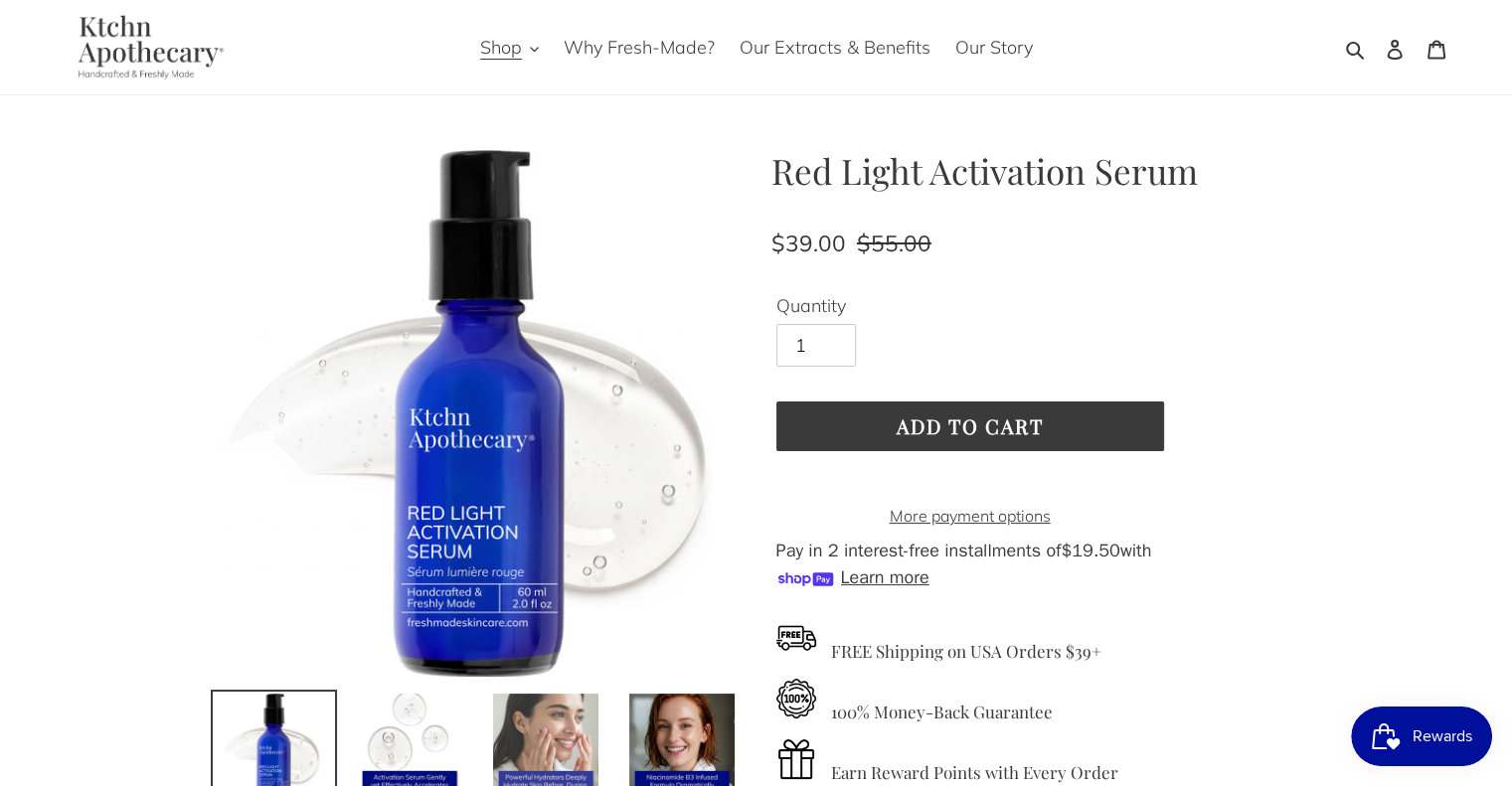 click at bounding box center (546, 746) 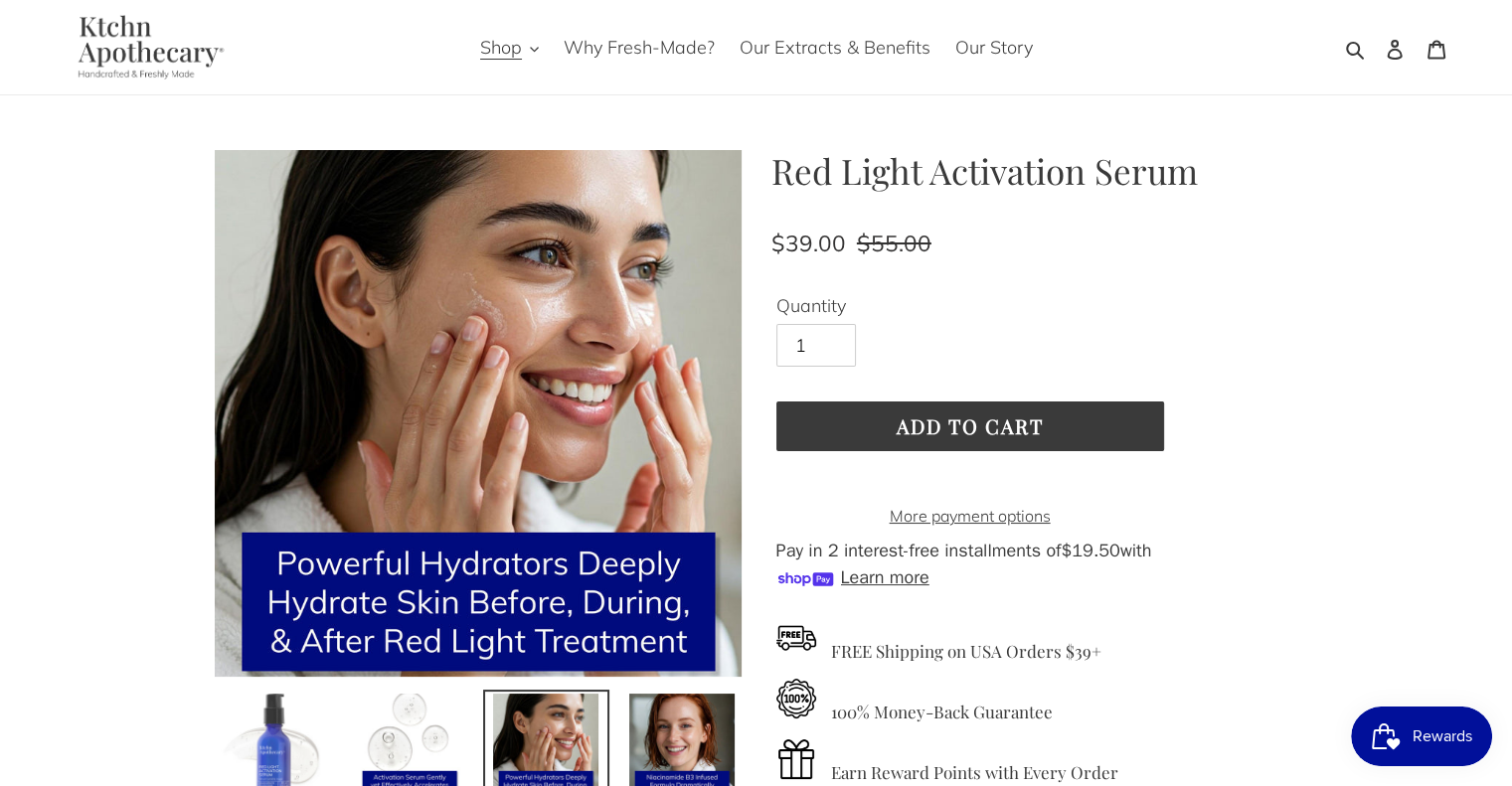 click at bounding box center (273, 746) 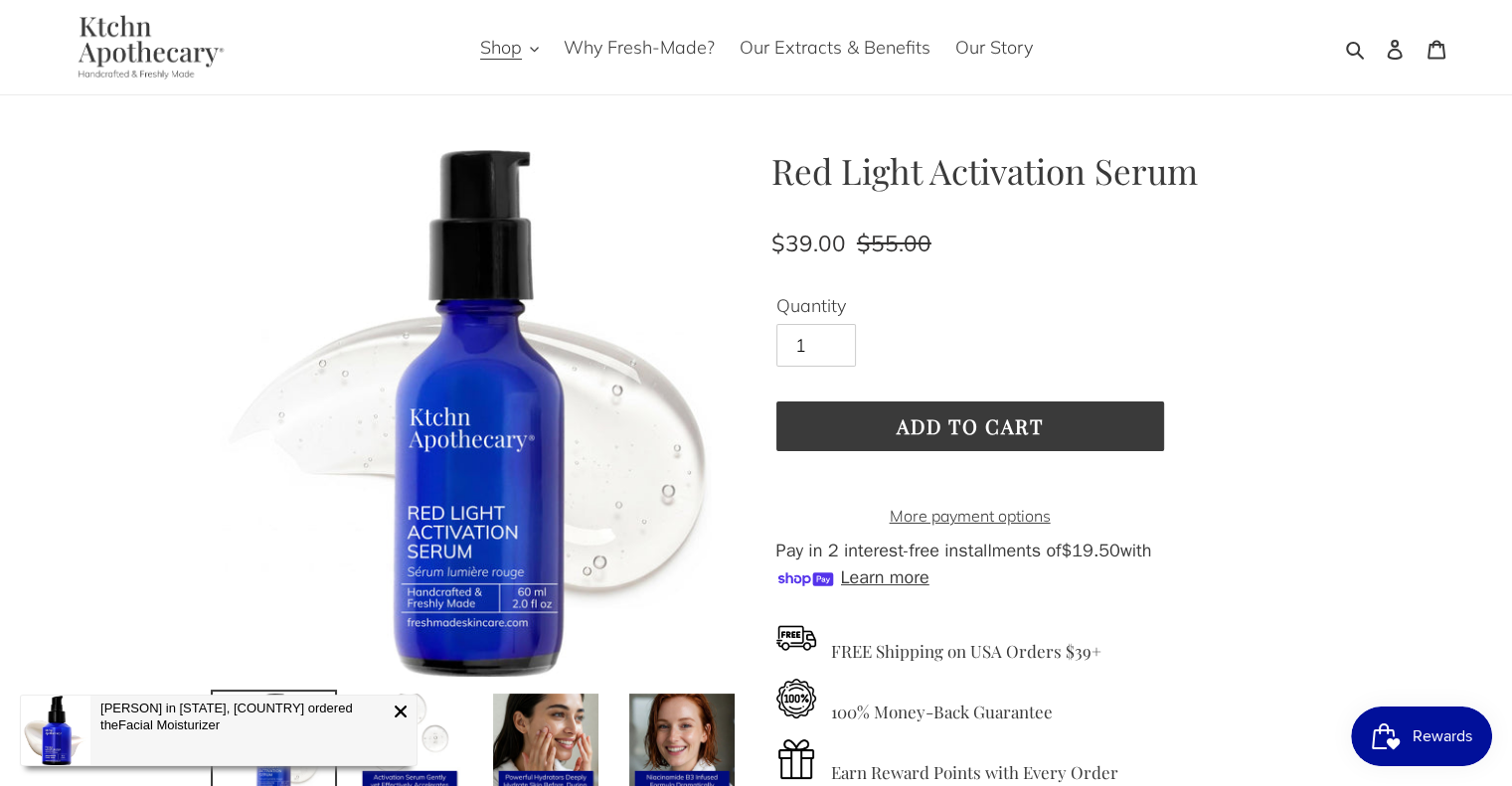 scroll, scrollTop: 533, scrollLeft: 0, axis: vertical 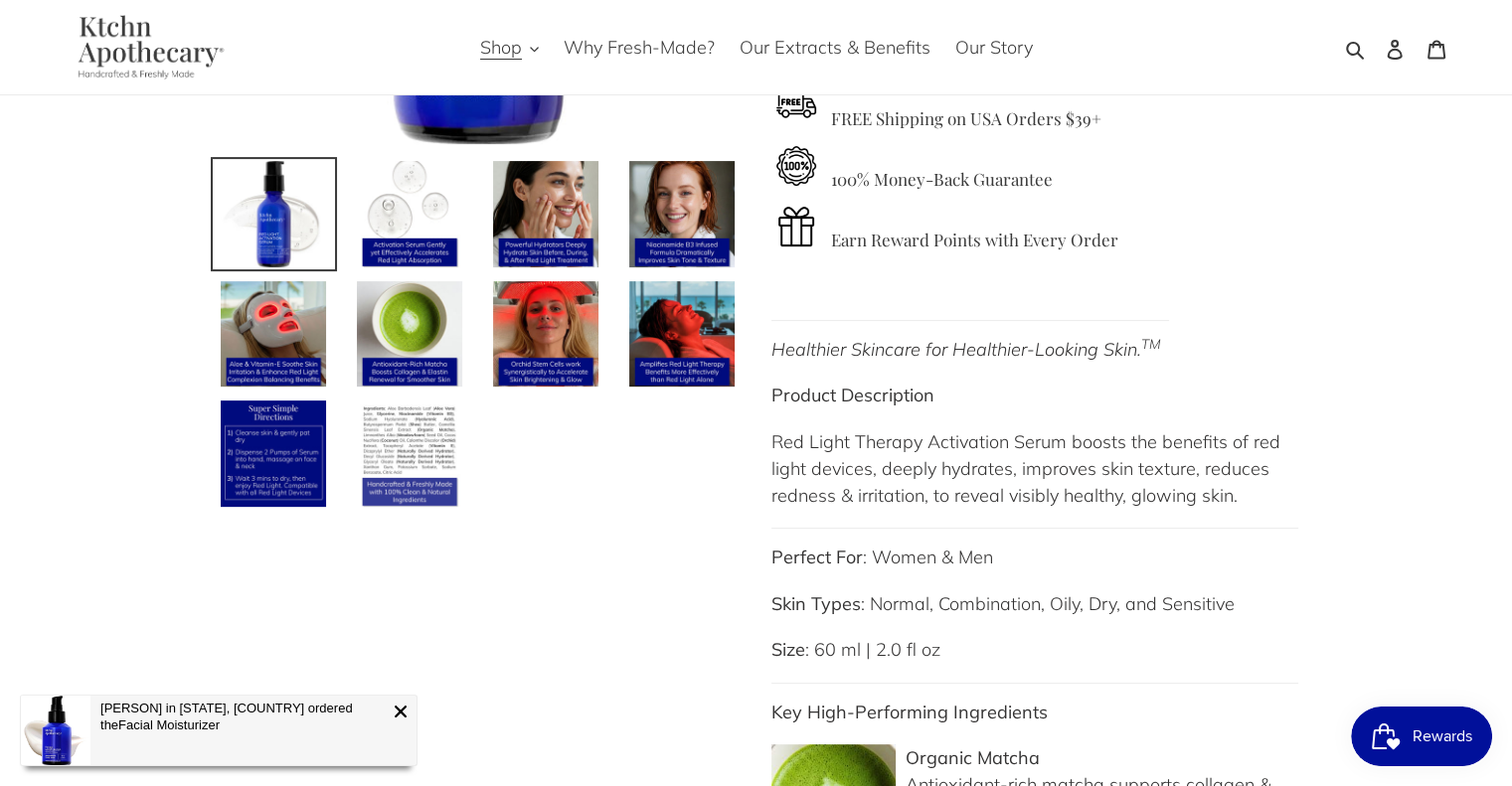 click at bounding box center [410, 453] 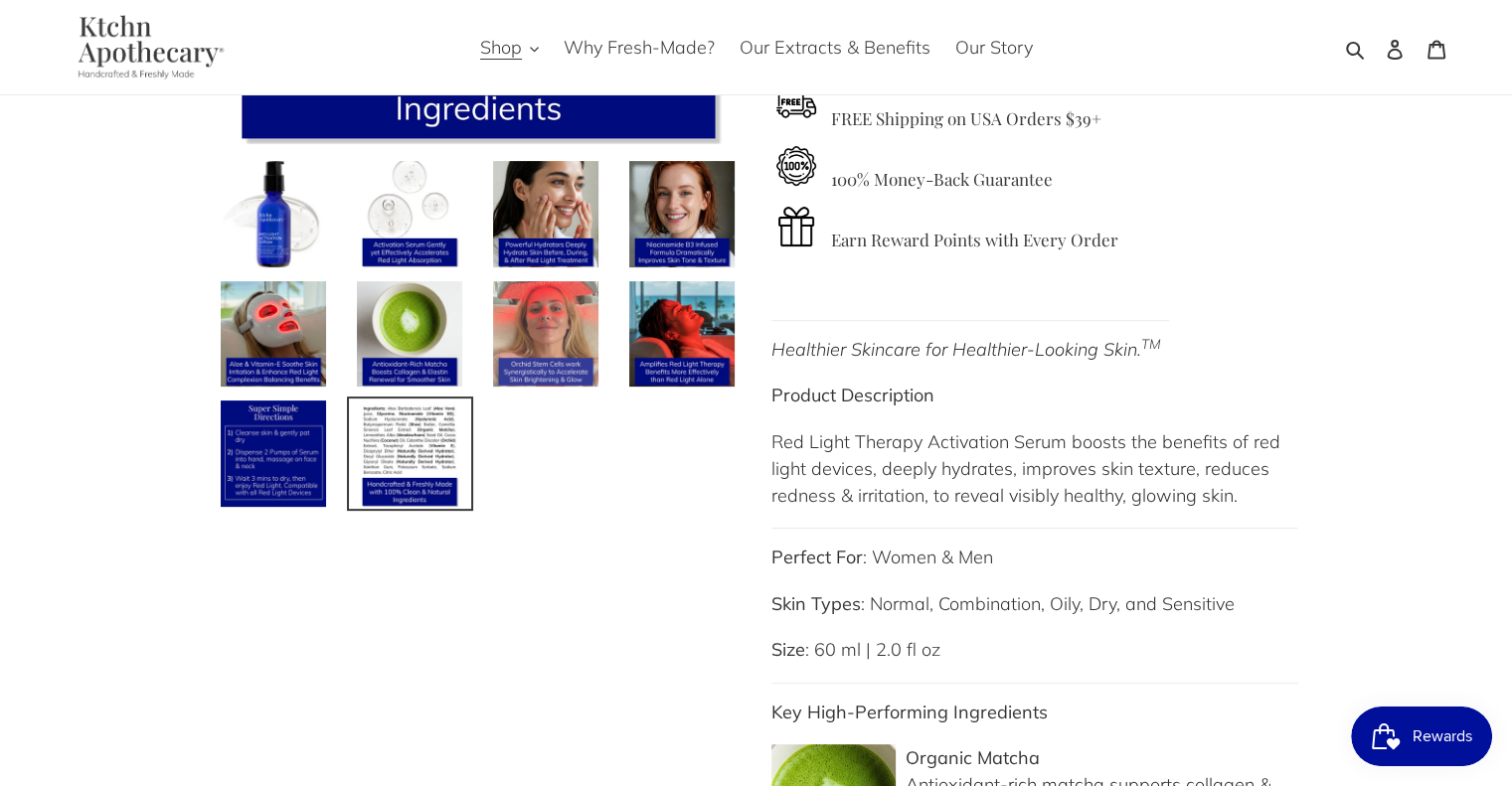 click at bounding box center (546, 334) 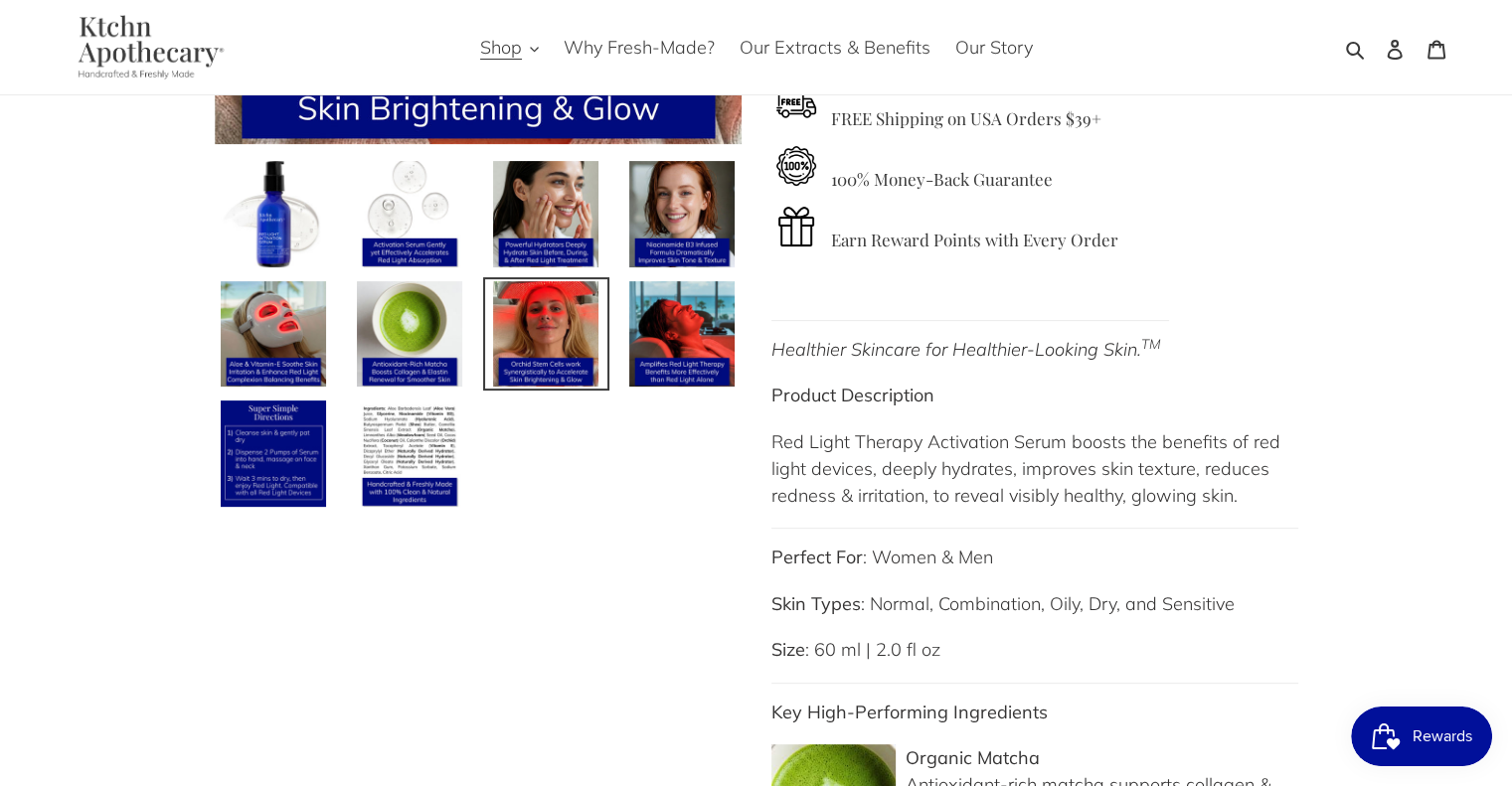 scroll, scrollTop: 0, scrollLeft: 0, axis: both 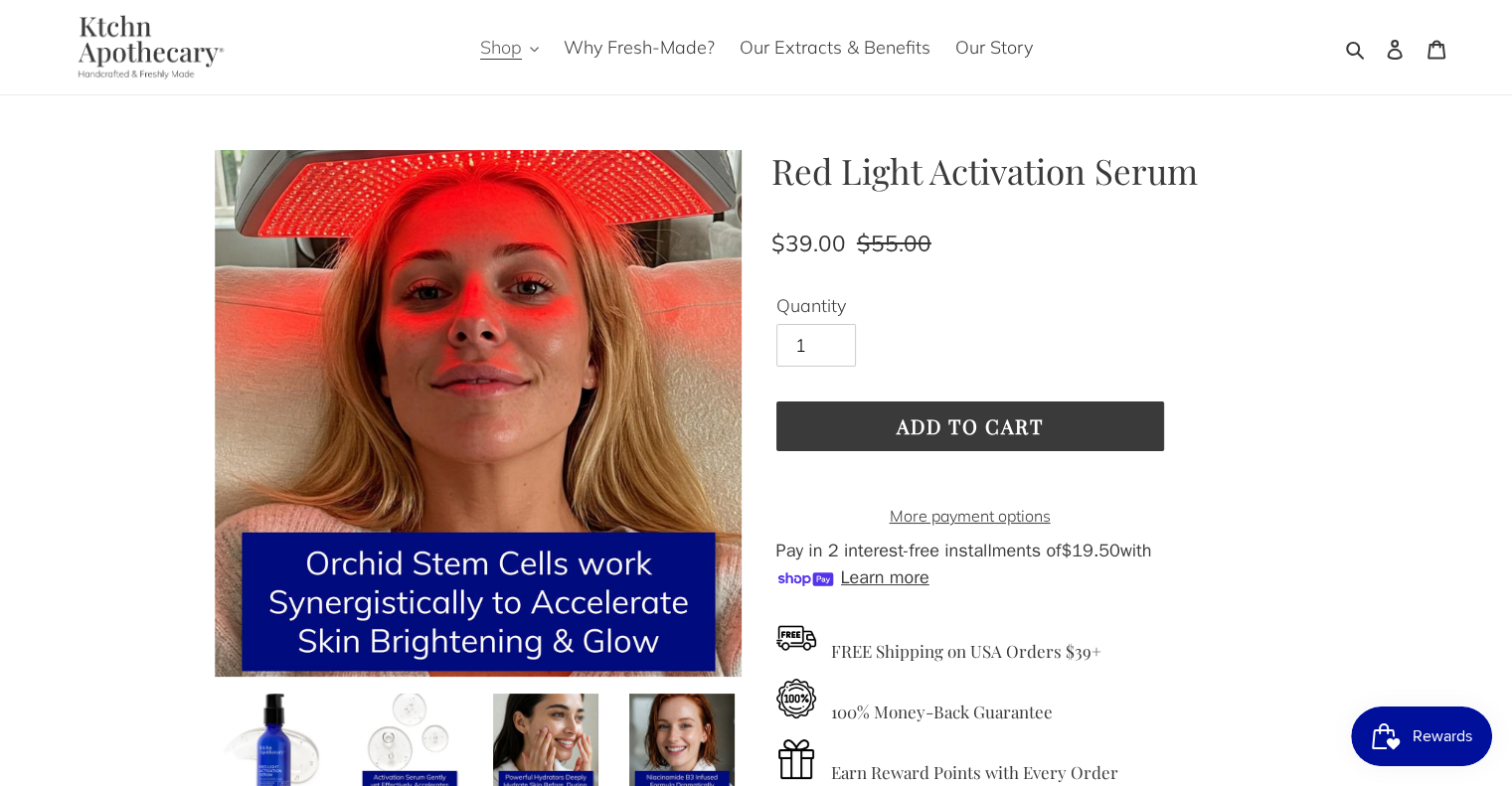 click on "Shop" at bounding box center (501, 48) 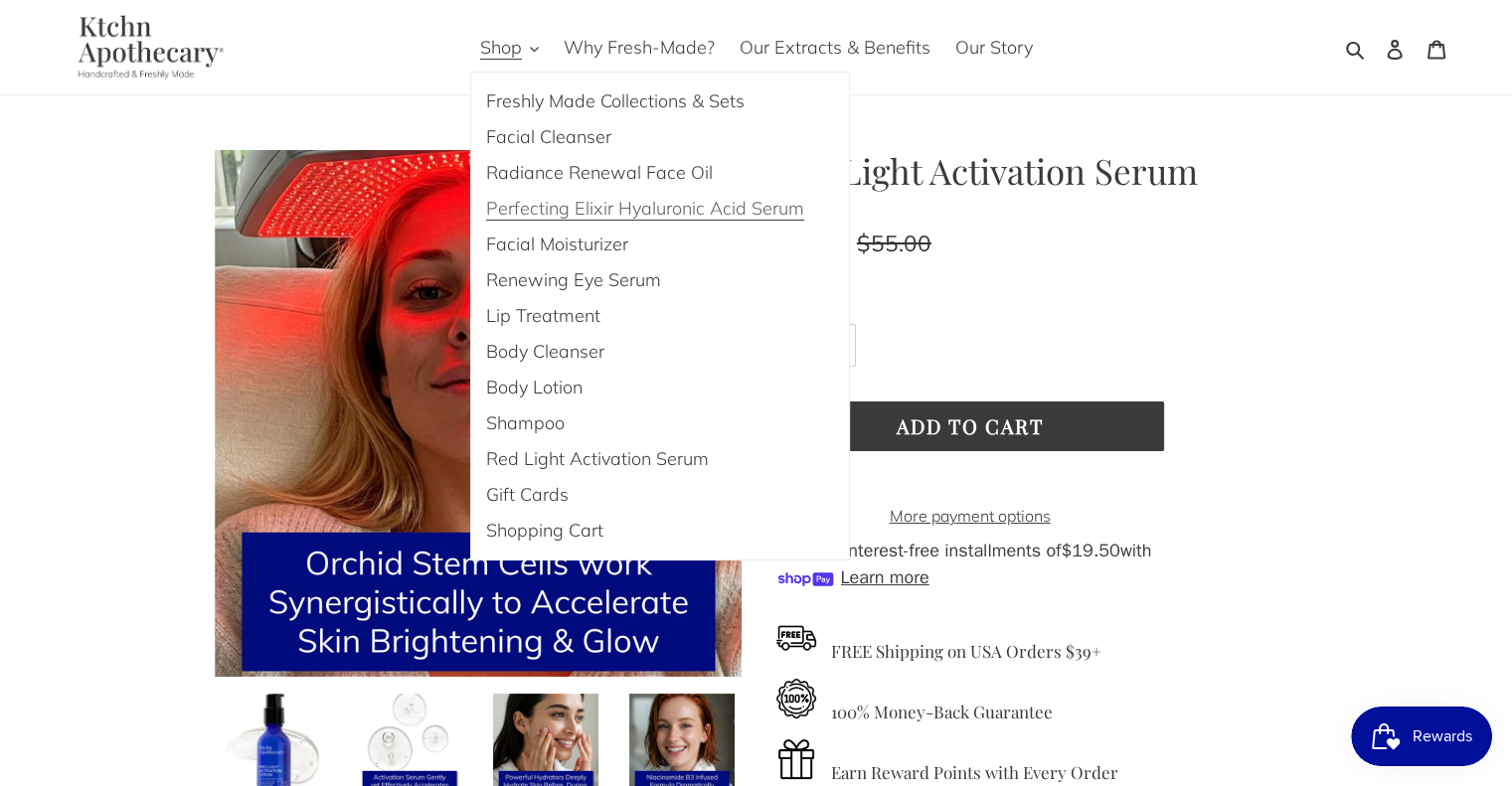 click on "Perfecting Elixir Hyaluronic Acid Serum" at bounding box center (645, 209) 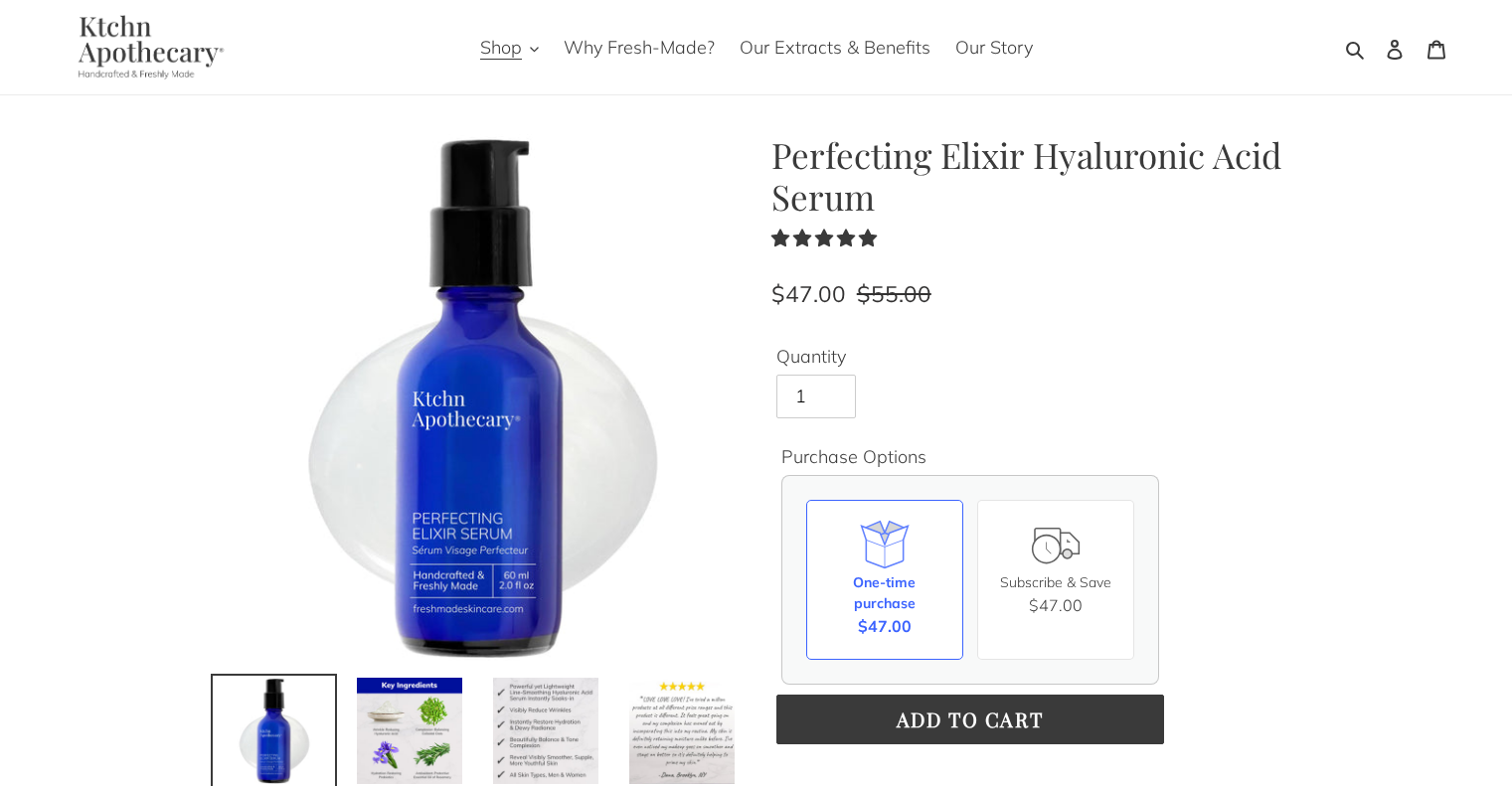scroll, scrollTop: 0, scrollLeft: 0, axis: both 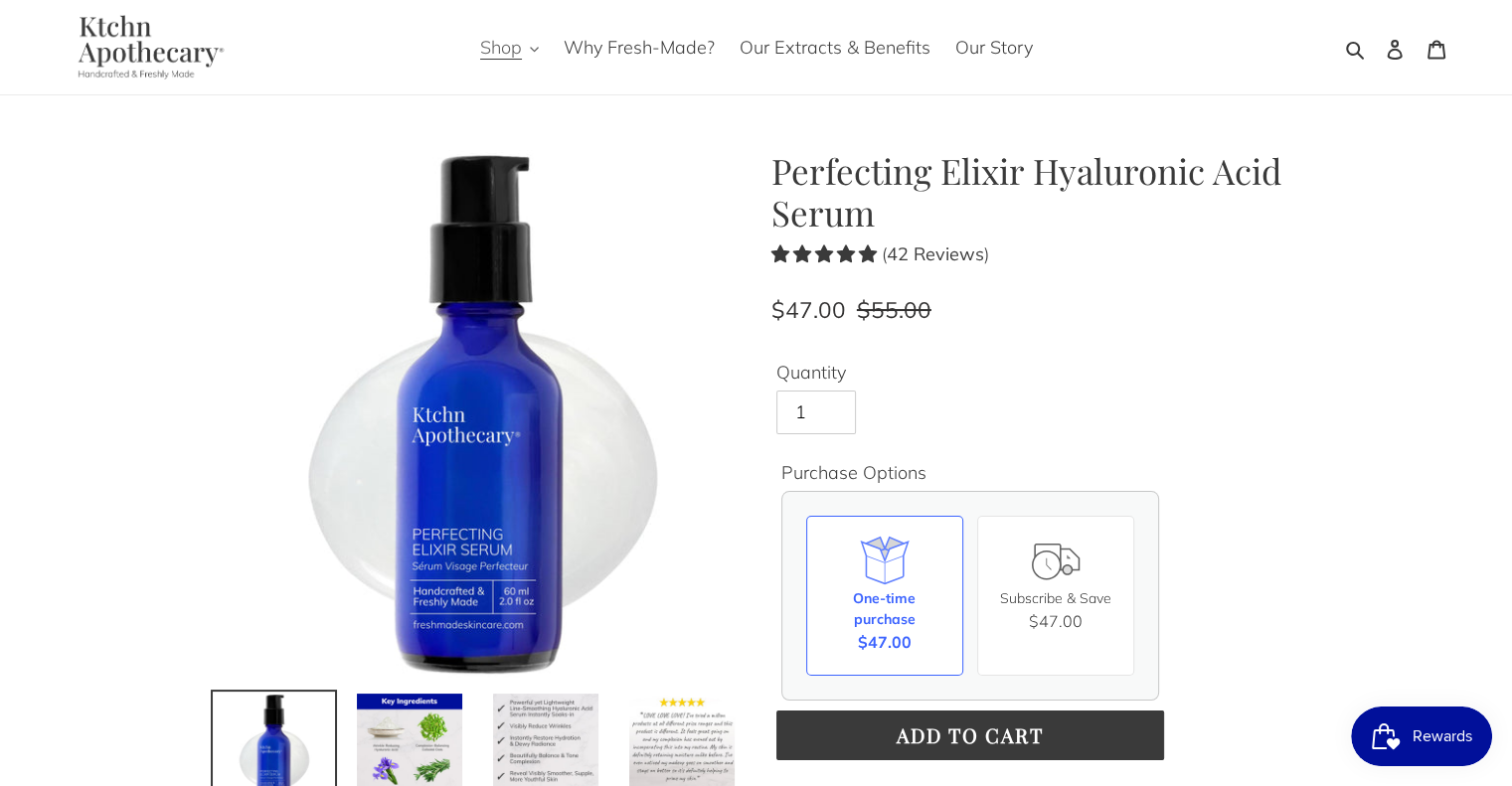 click on "Shop" at bounding box center [501, 48] 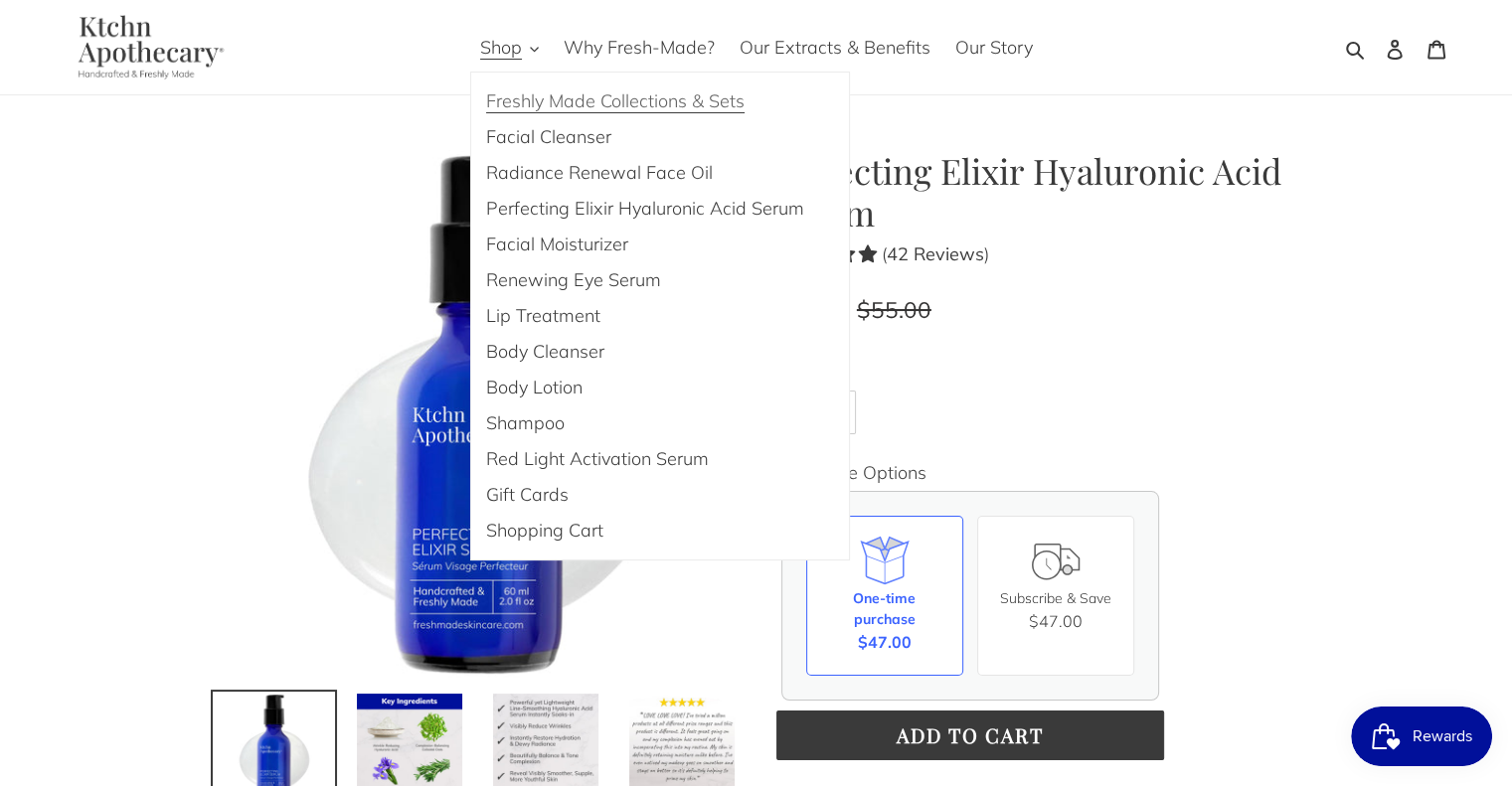 click on "Freshly Made Collections & Sets" at bounding box center [615, 101] 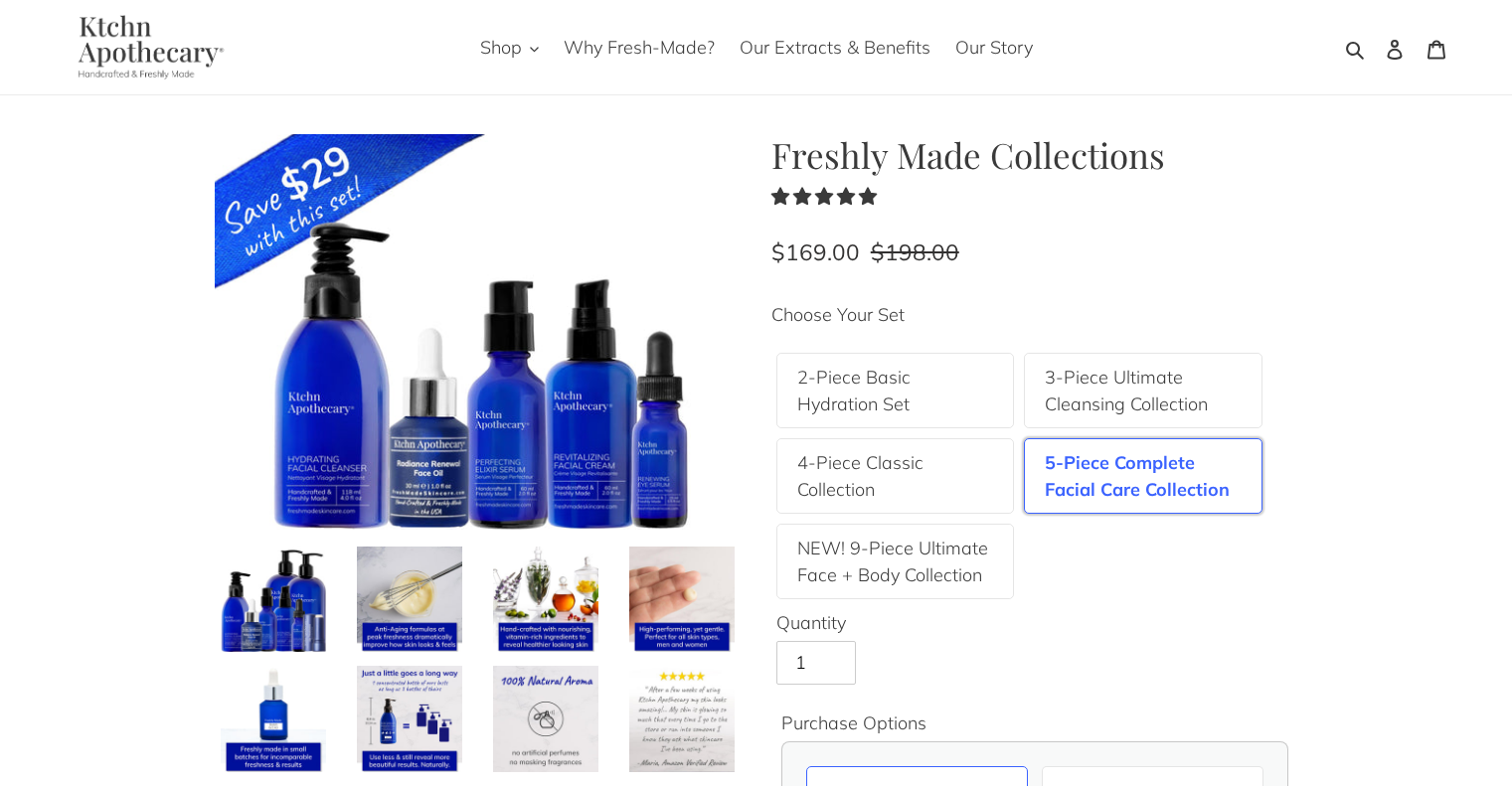 scroll, scrollTop: 0, scrollLeft: 0, axis: both 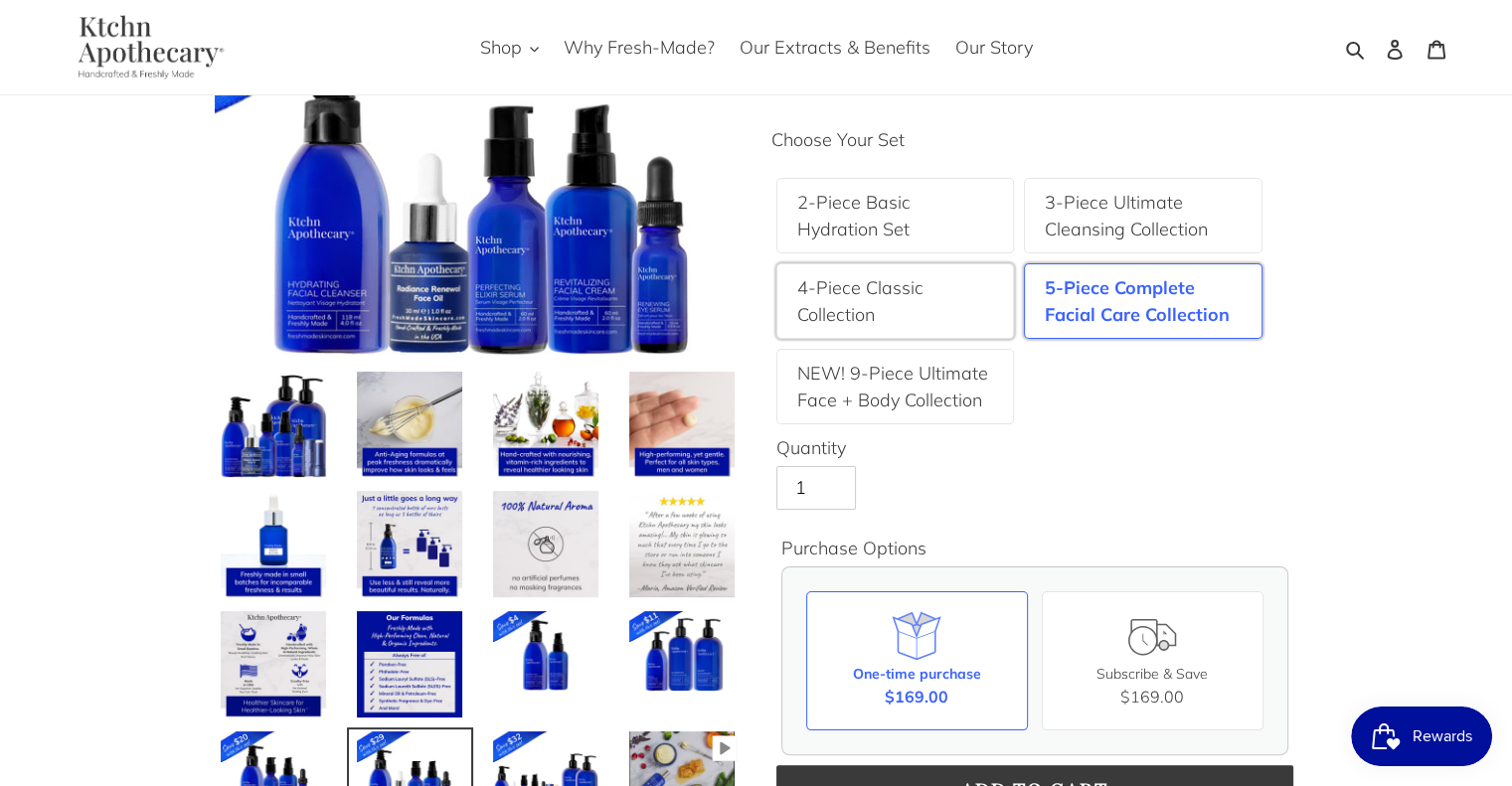 click on "4-Piece Classic Collection" at bounding box center [896, 301] 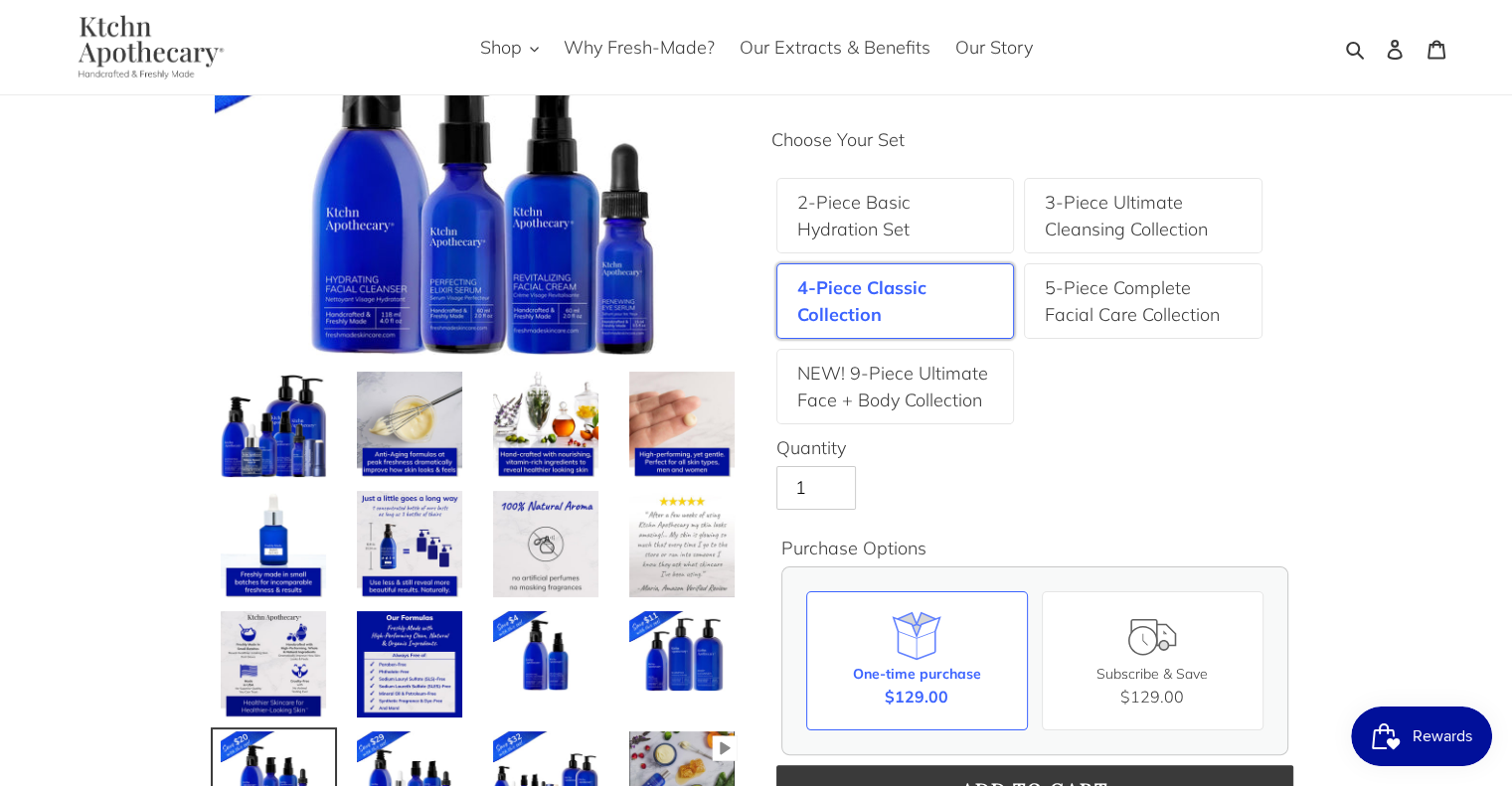 scroll, scrollTop: 203, scrollLeft: 0, axis: vertical 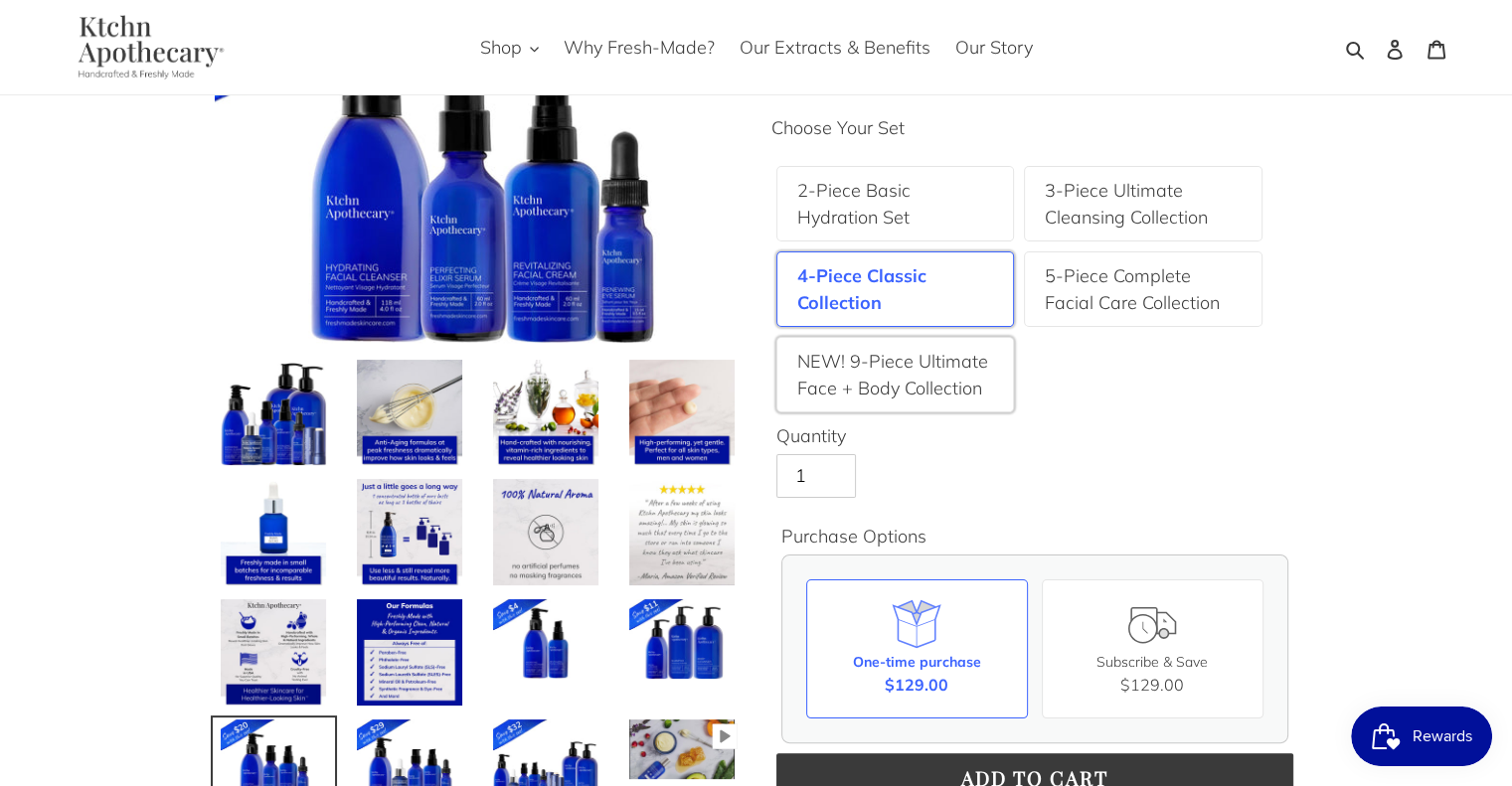 click on "NEW! 9-Piece Ultimate Face + Body Collection" at bounding box center [896, 375] 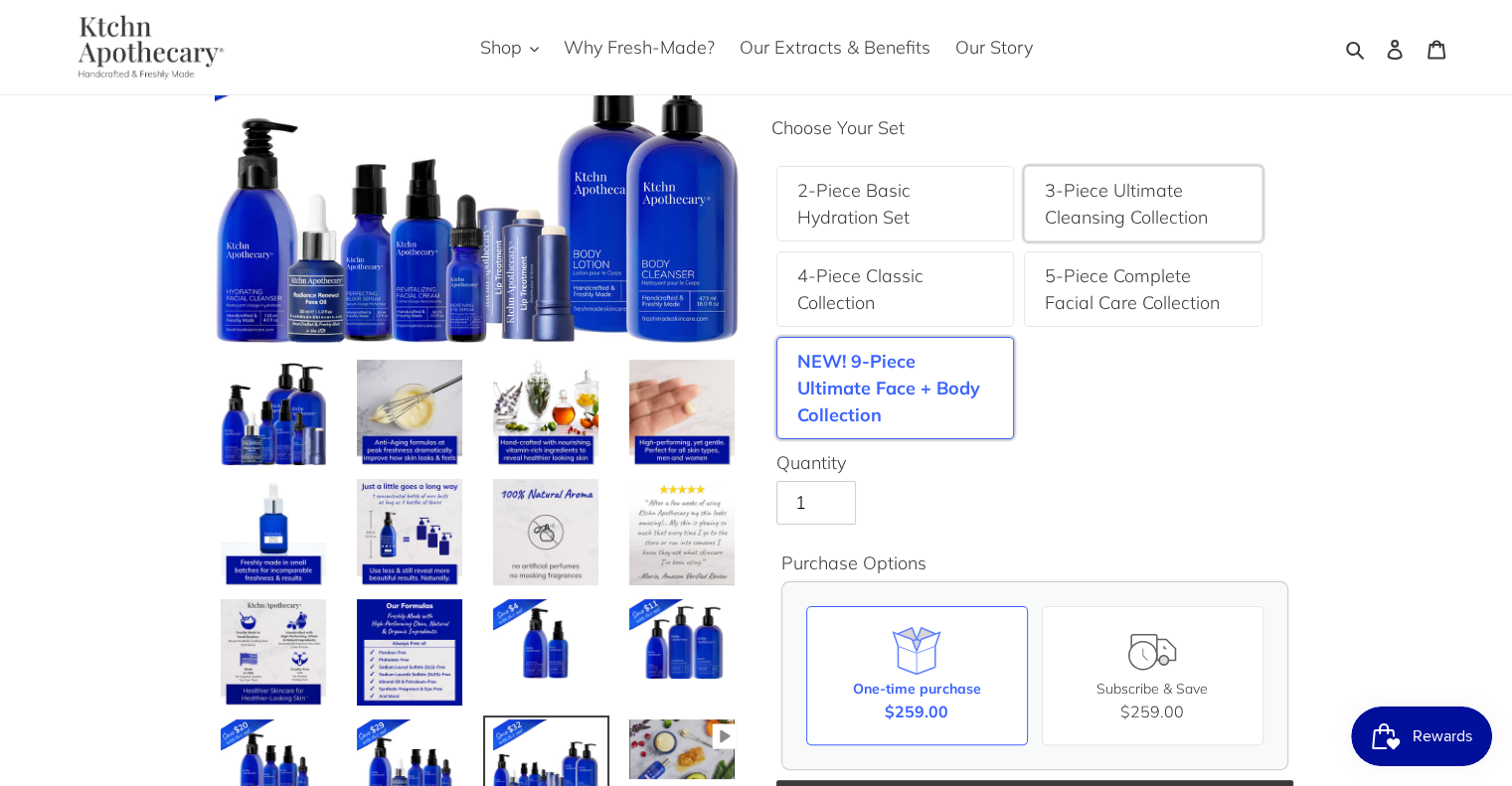 click on "3-Piece Ultimate Cleansing Collection" at bounding box center (1143, 204) 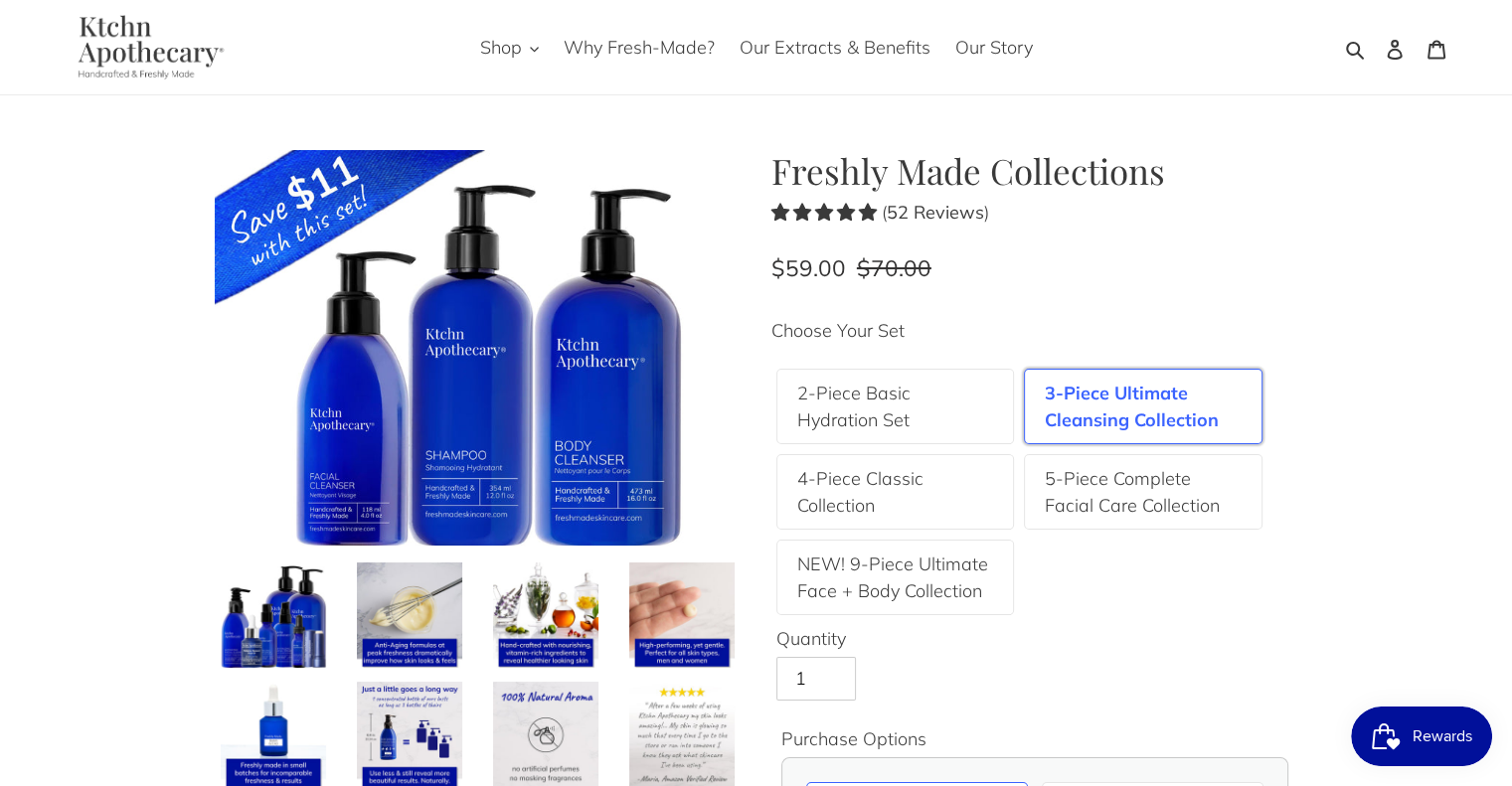 scroll, scrollTop: 0, scrollLeft: 0, axis: both 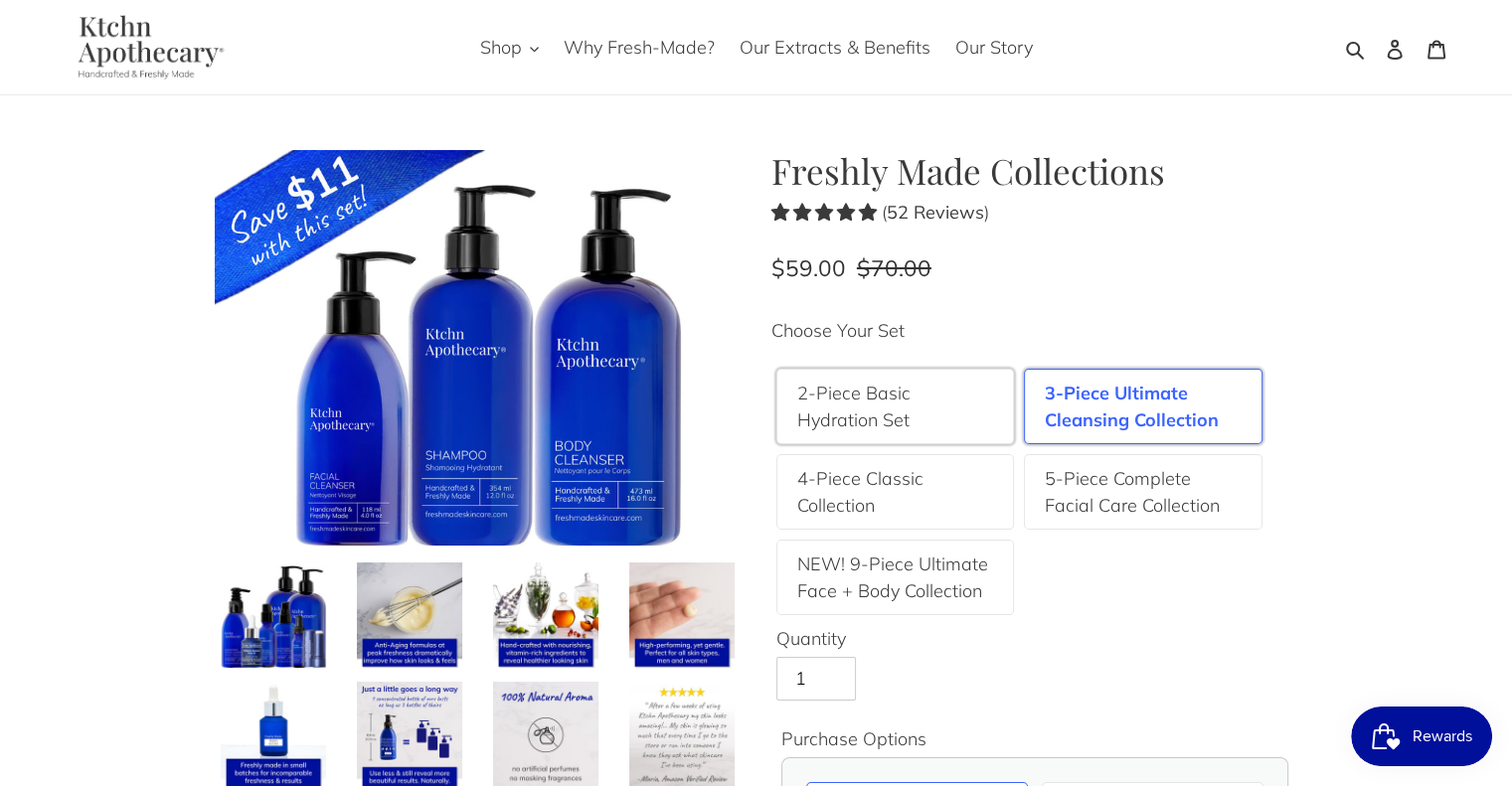 click on "2-Piece Basic Hydration Set" at bounding box center [896, 406] 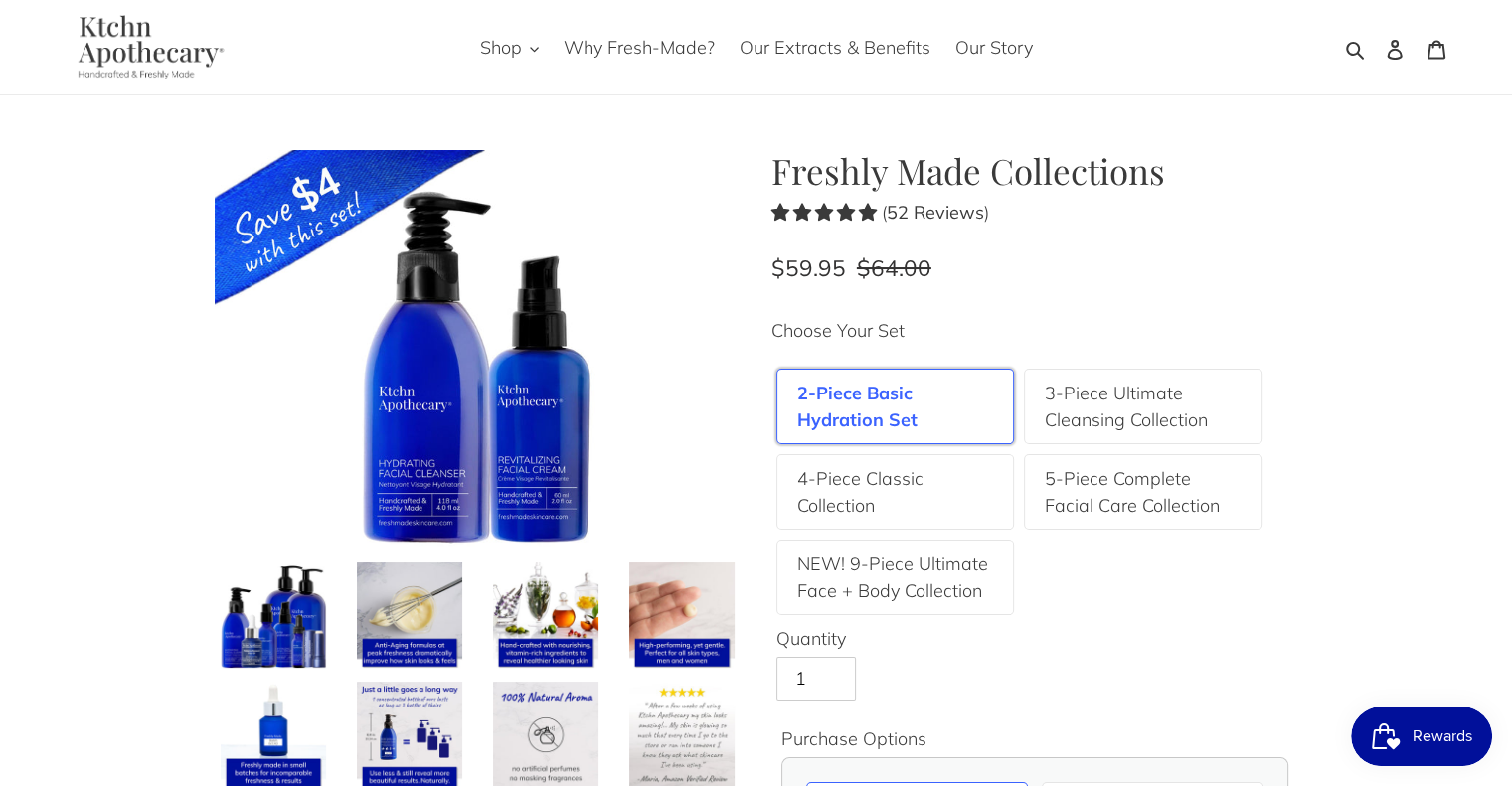 click on "2-Piece Basic Hydration Set" at bounding box center [896, 406] 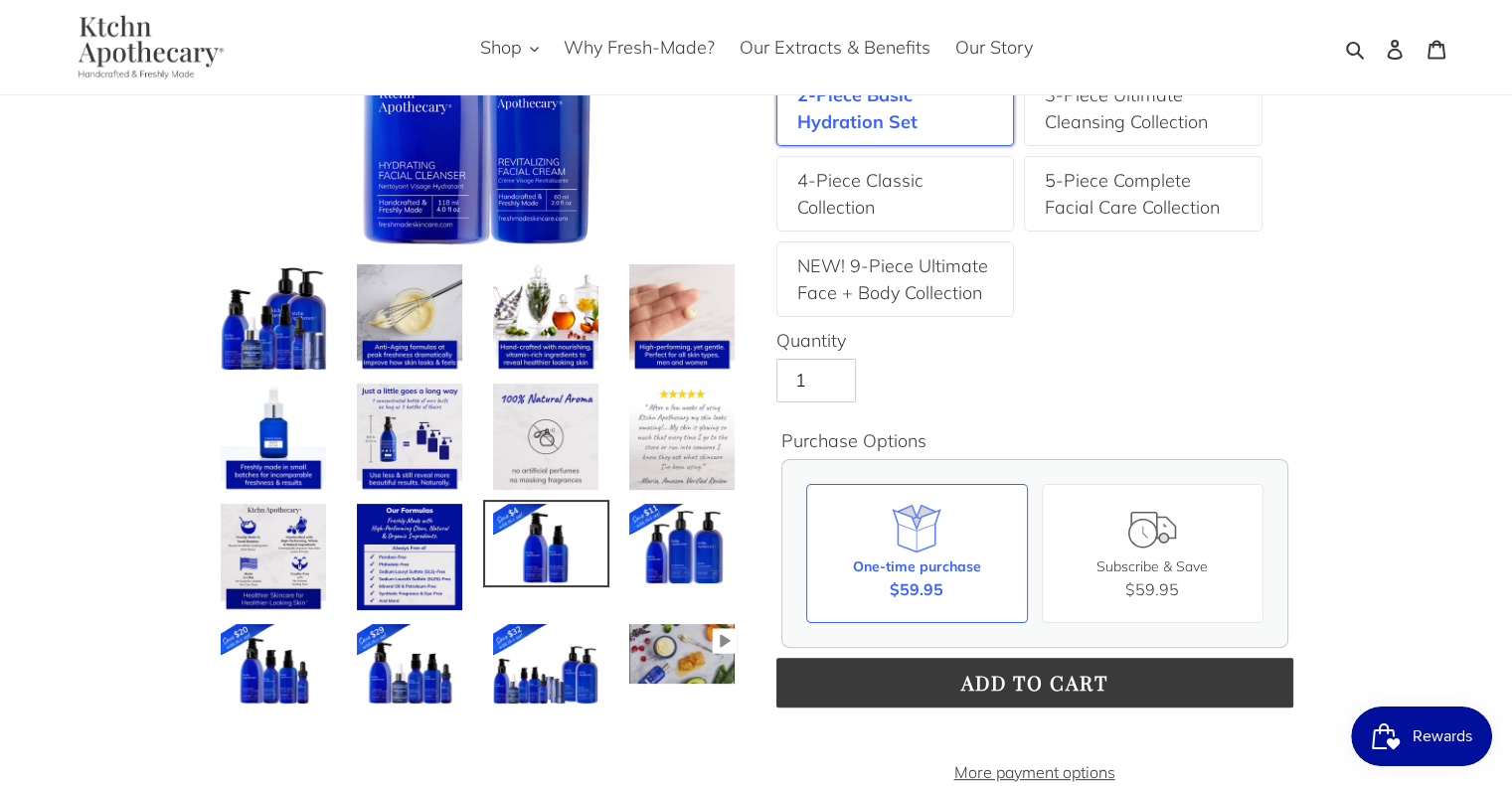 scroll, scrollTop: 0, scrollLeft: 0, axis: both 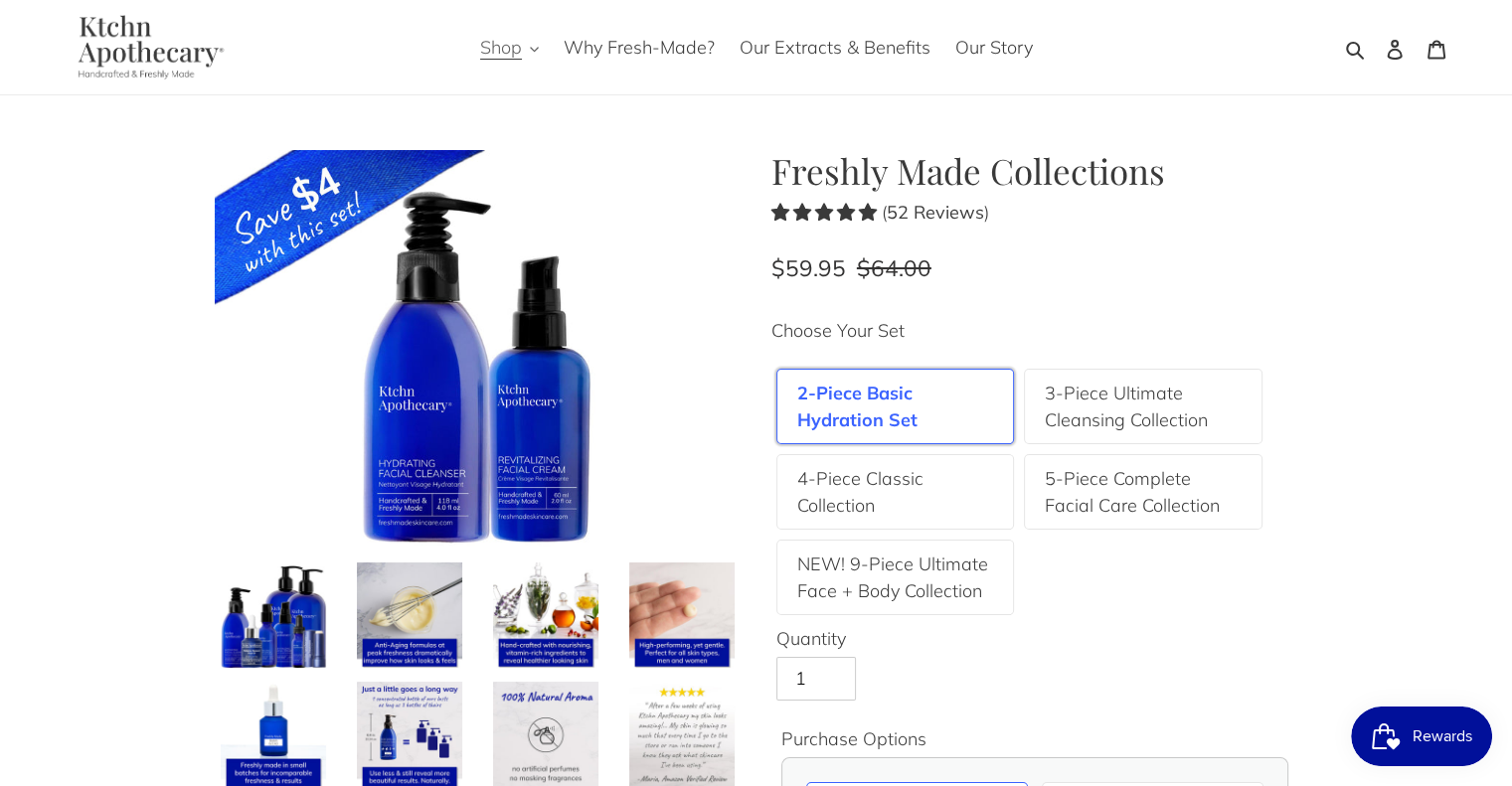 click on "Shop" at bounding box center (501, 48) 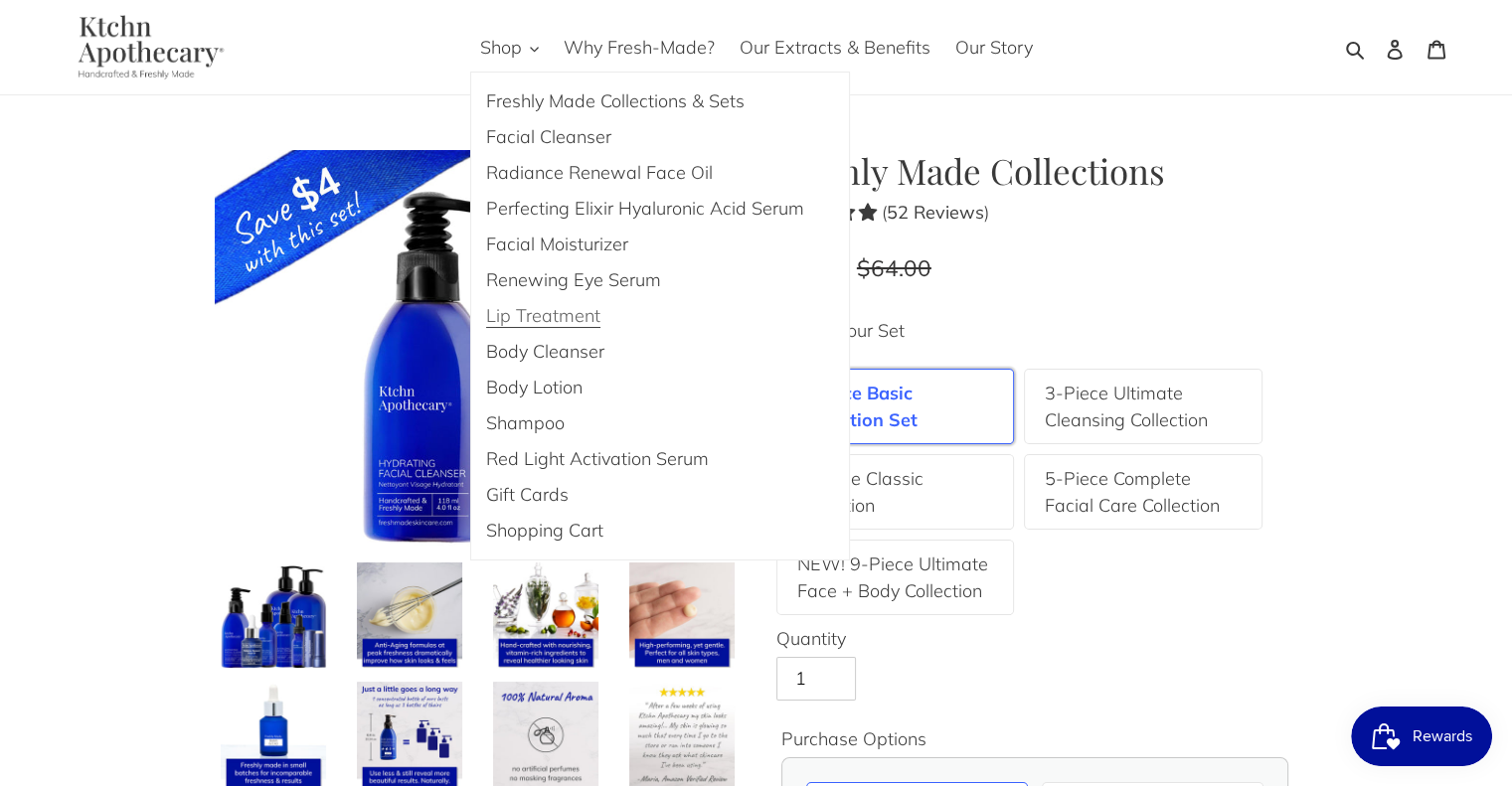 click on "Lip Treatment" at bounding box center (543, 316) 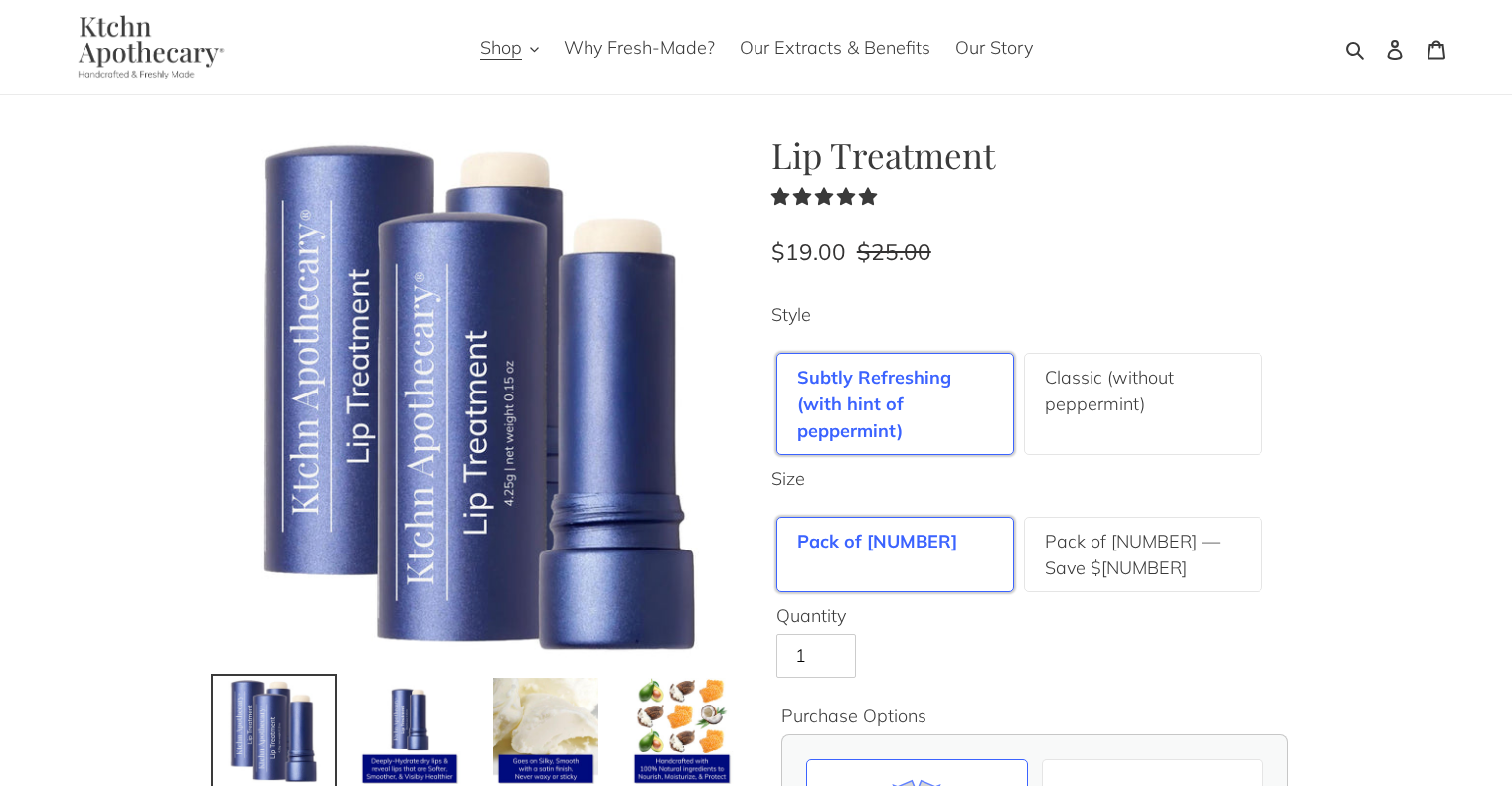 scroll, scrollTop: 0, scrollLeft: 0, axis: both 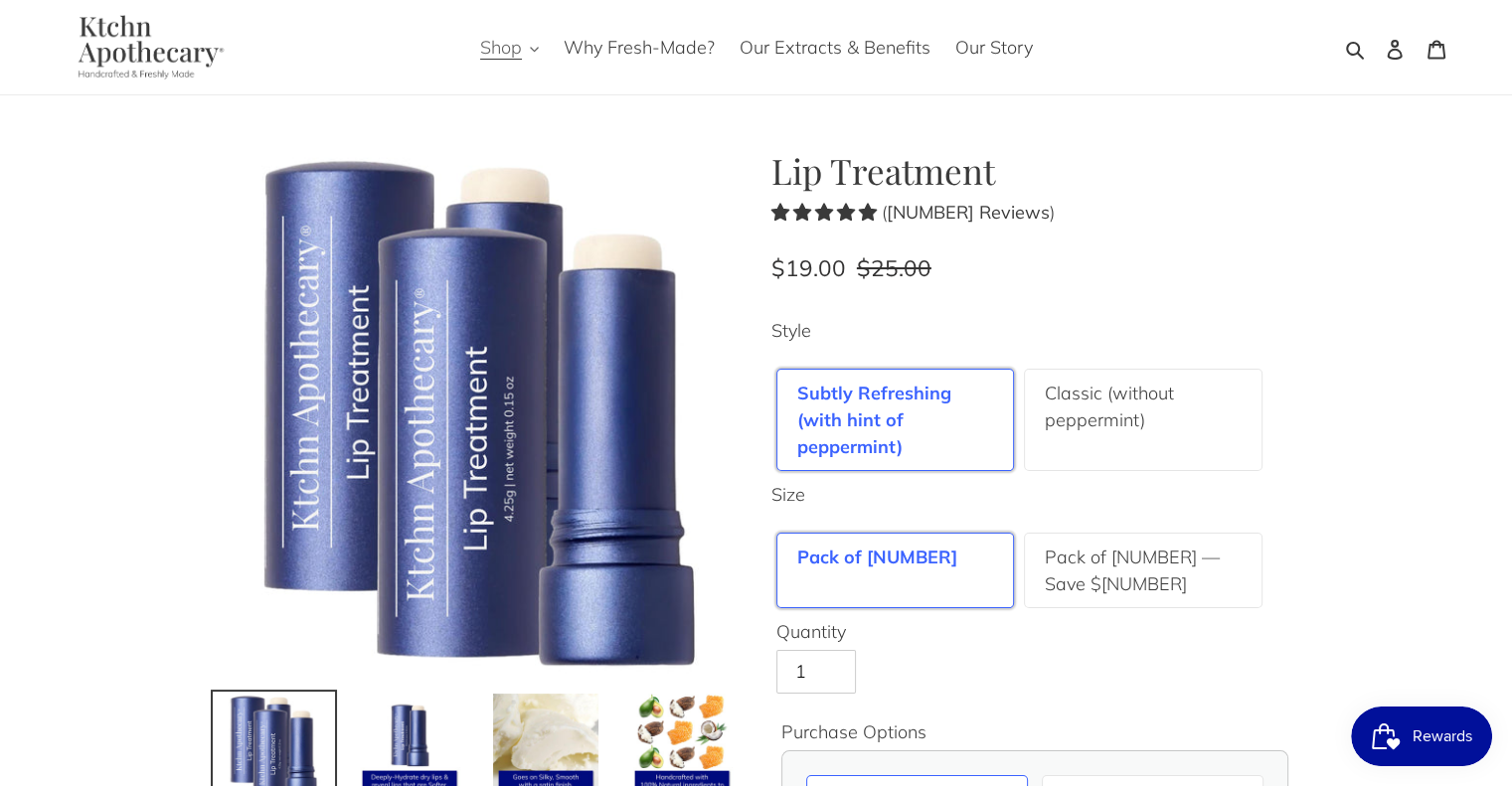 click on "Shop" at bounding box center (501, 48) 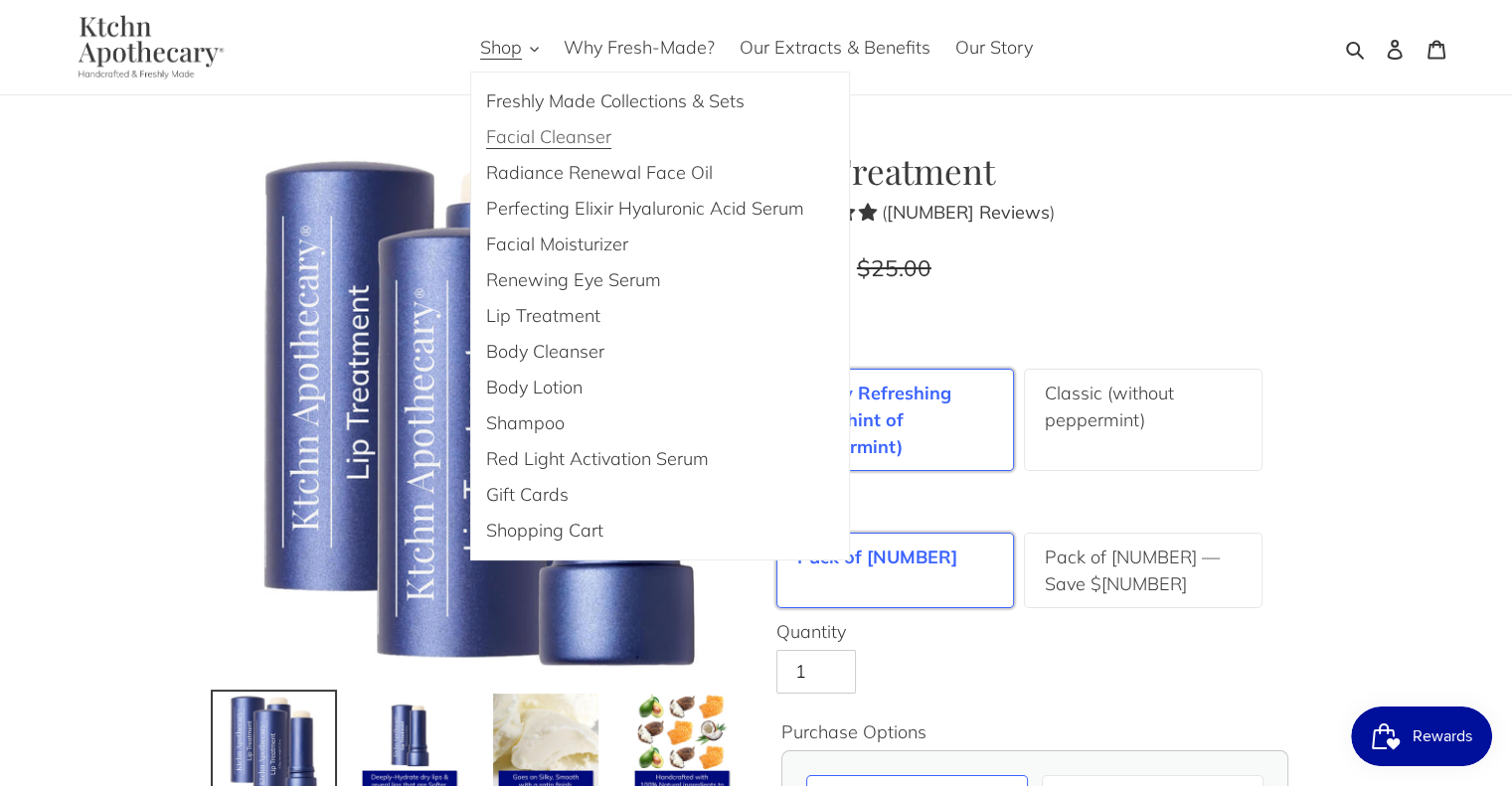 click on "Facial Cleanser" at bounding box center (549, 137) 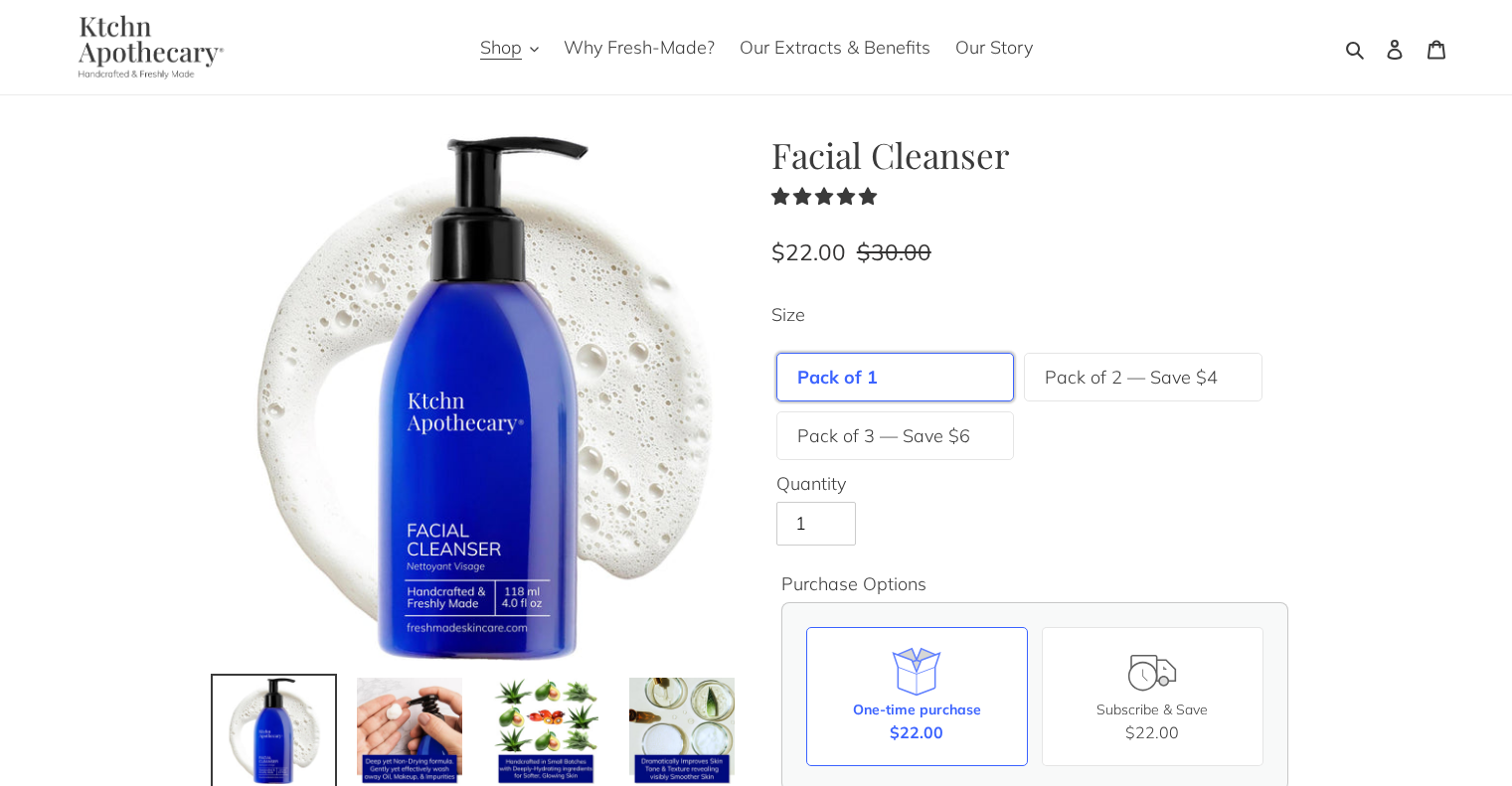 scroll, scrollTop: 0, scrollLeft: 0, axis: both 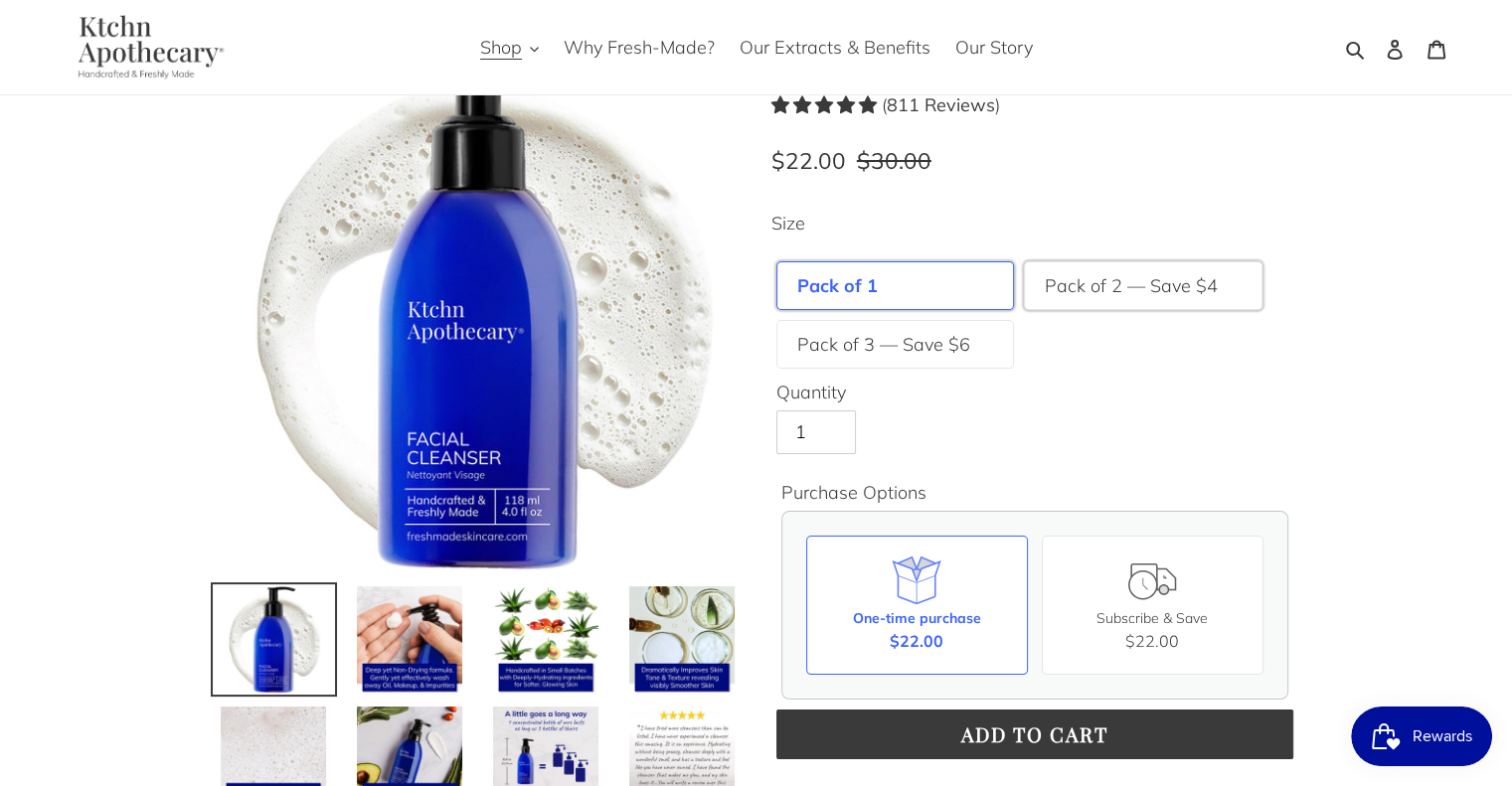 click on "Pack of 2 — Save $4" at bounding box center [1131, 285] 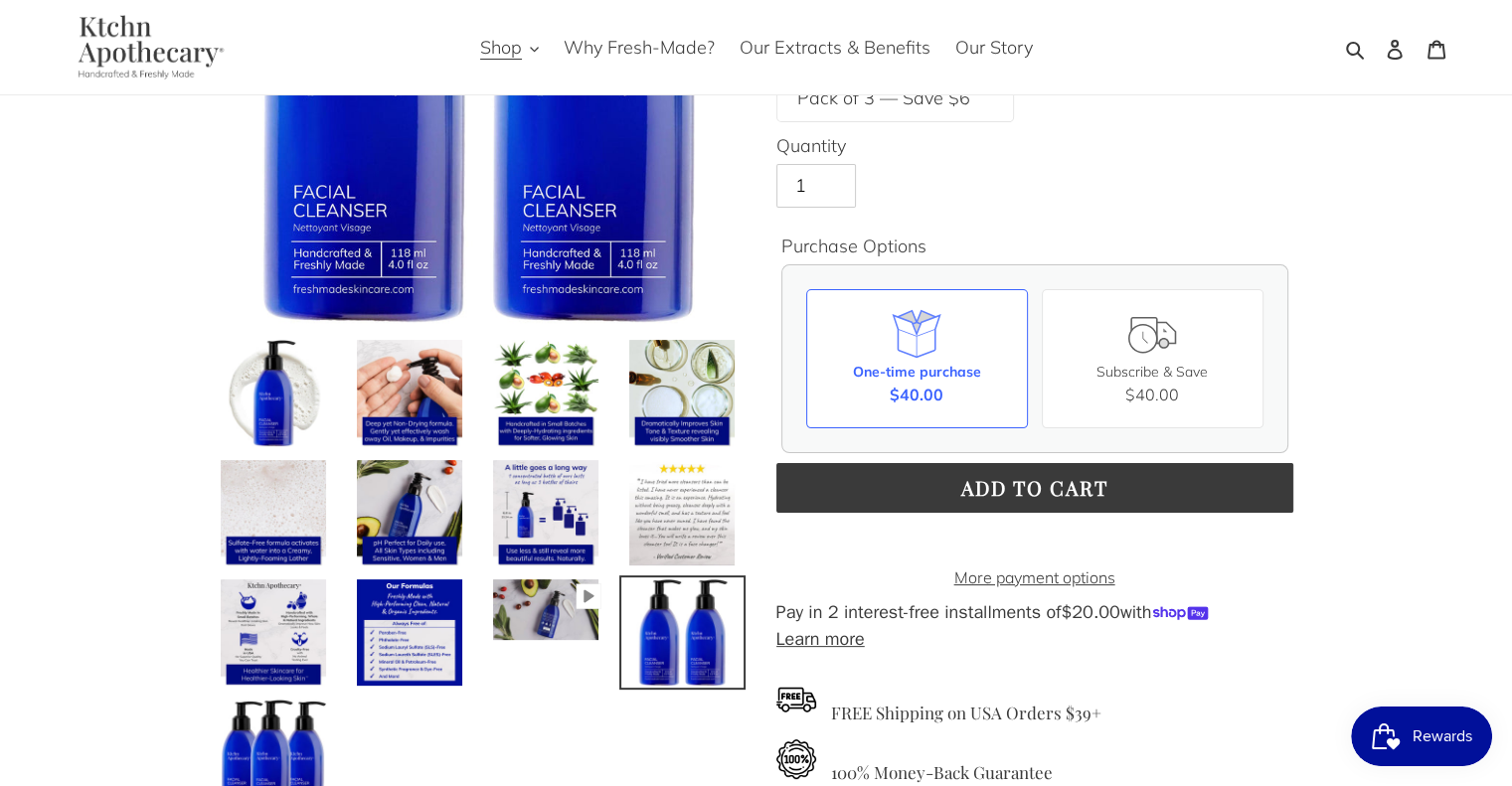 scroll, scrollTop: 353, scrollLeft: 0, axis: vertical 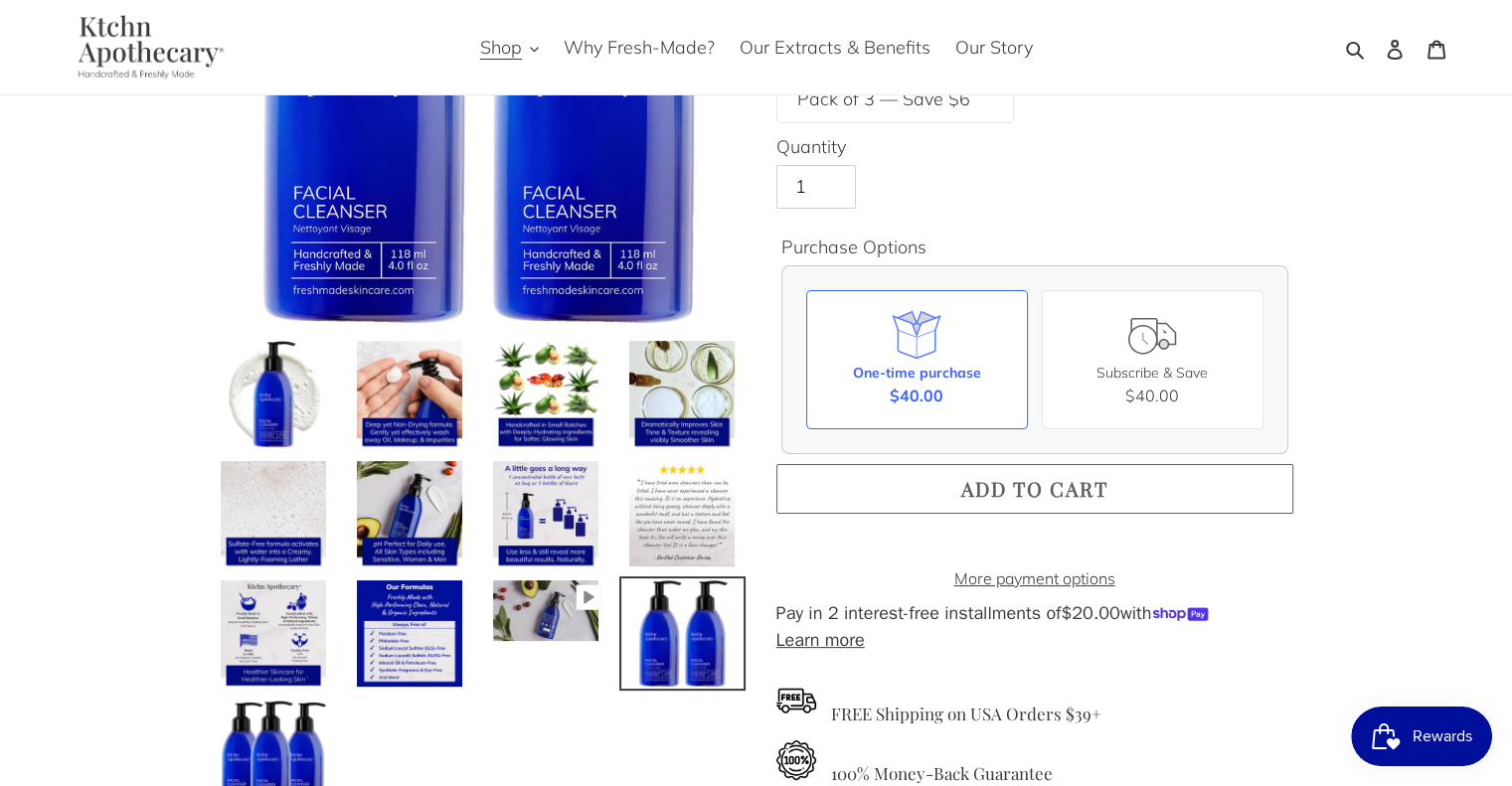 click on "Add to cart" at bounding box center (1035, 489) 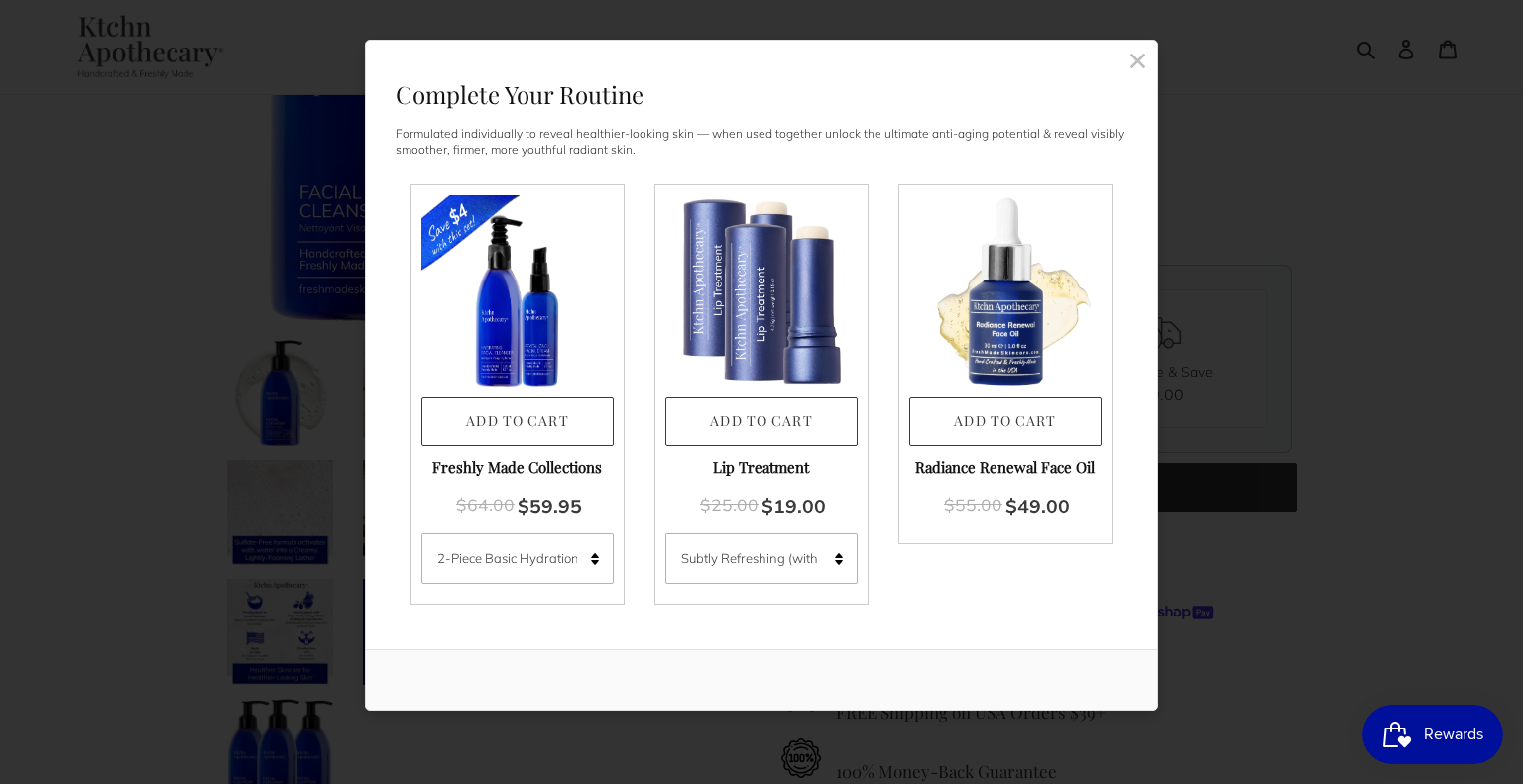 click 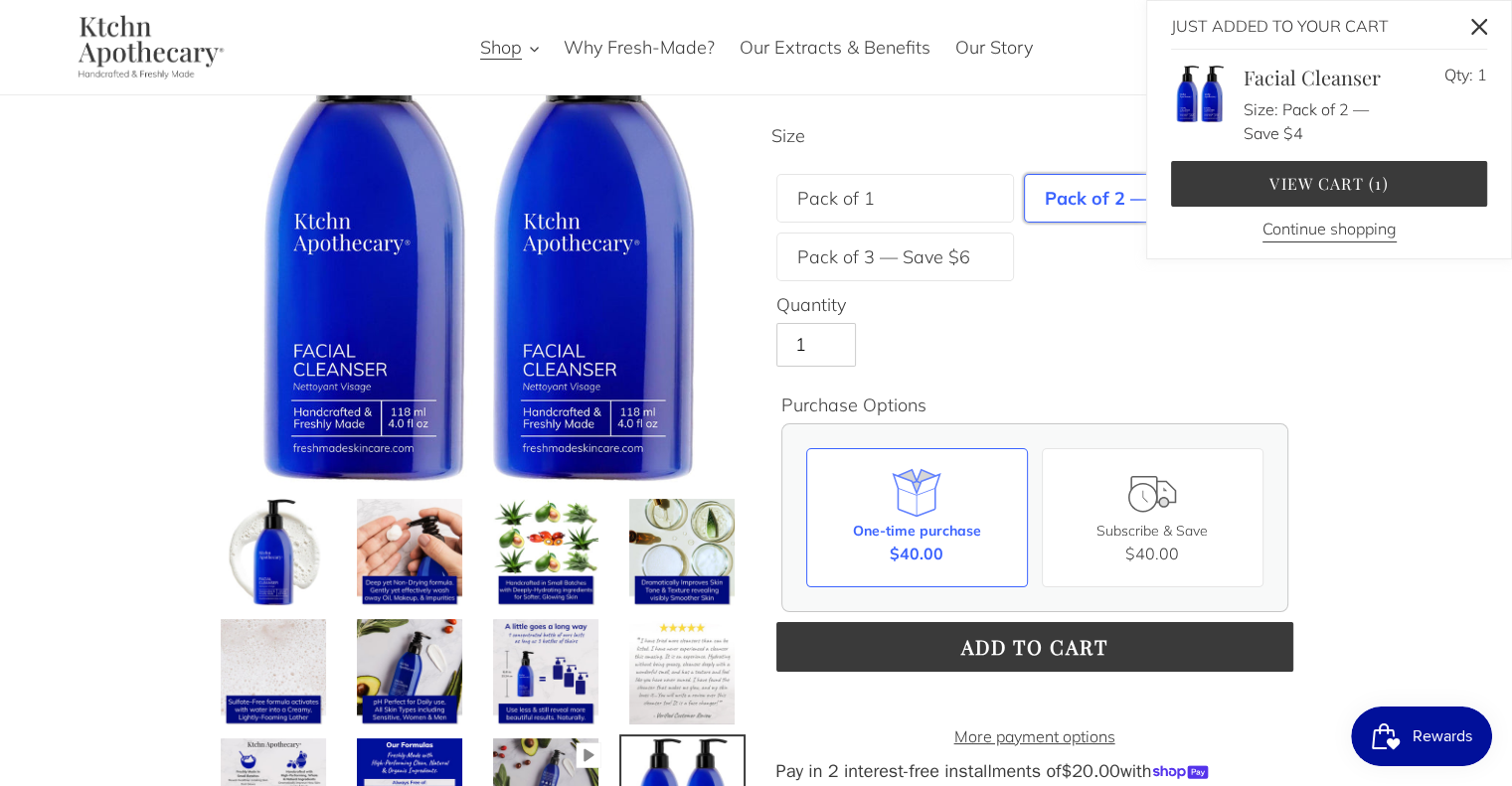scroll, scrollTop: 0, scrollLeft: 0, axis: both 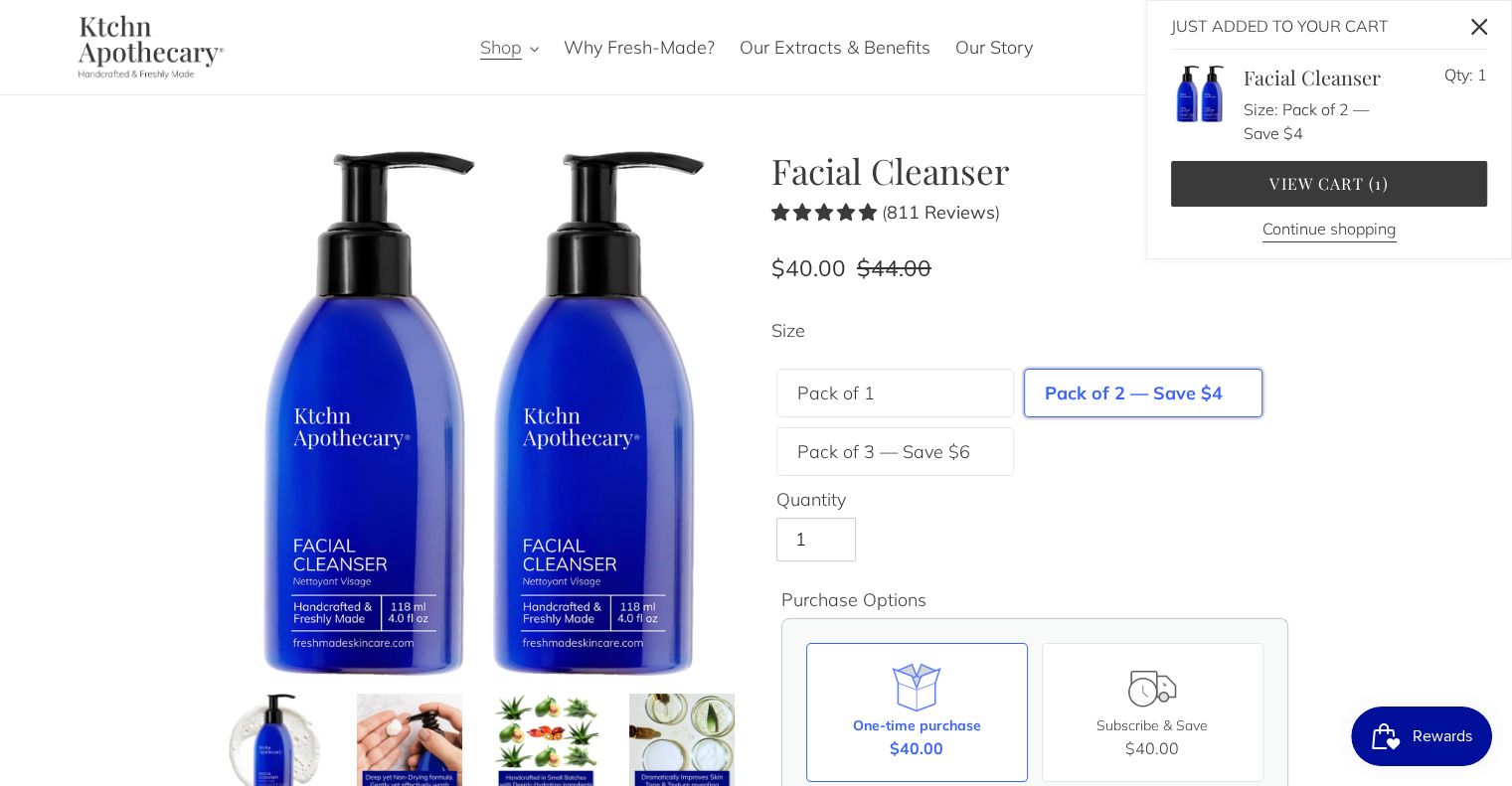click on "Shop" at bounding box center (501, 48) 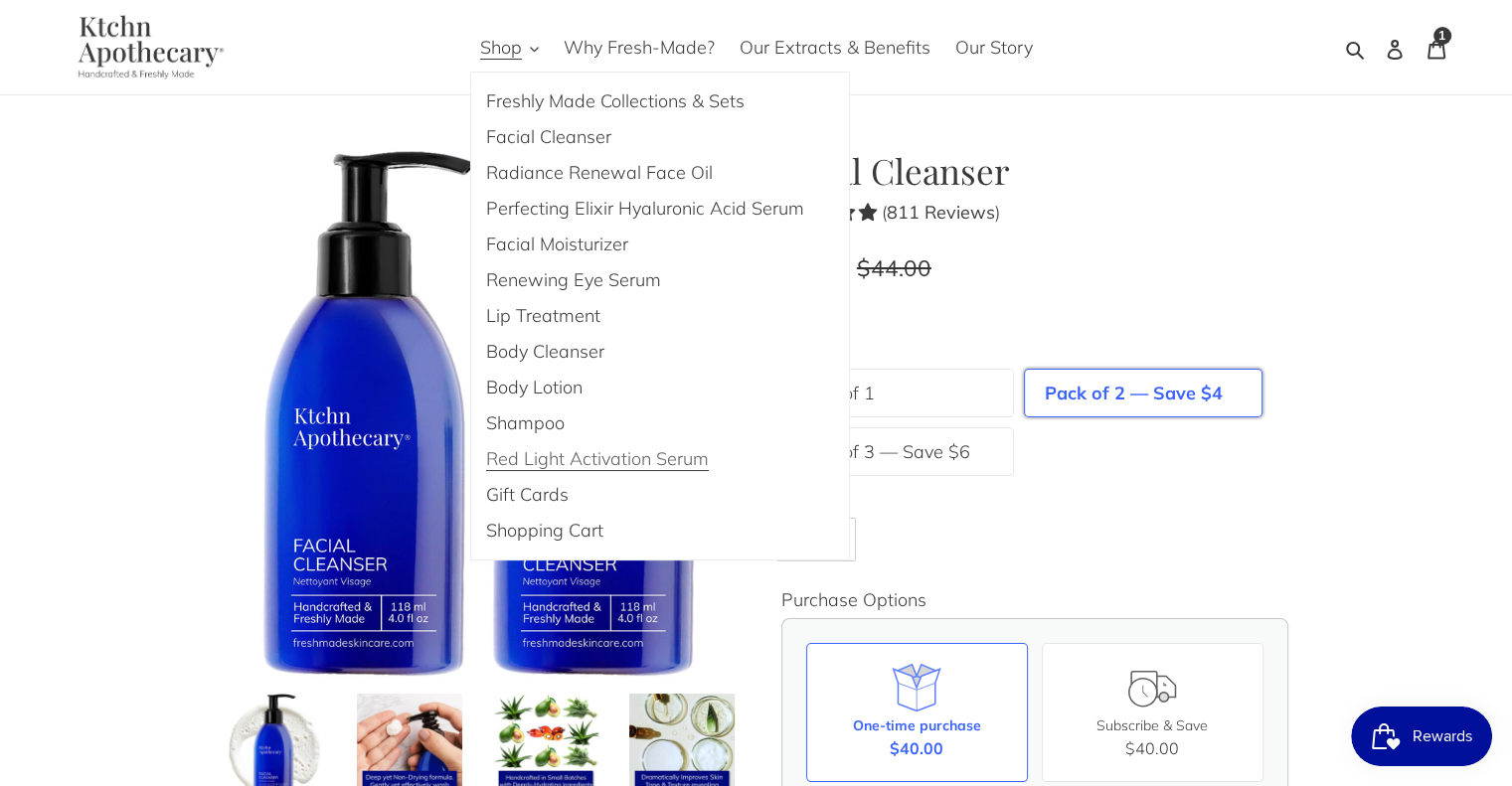 click on "Red Light Activation Serum" at bounding box center [597, 459] 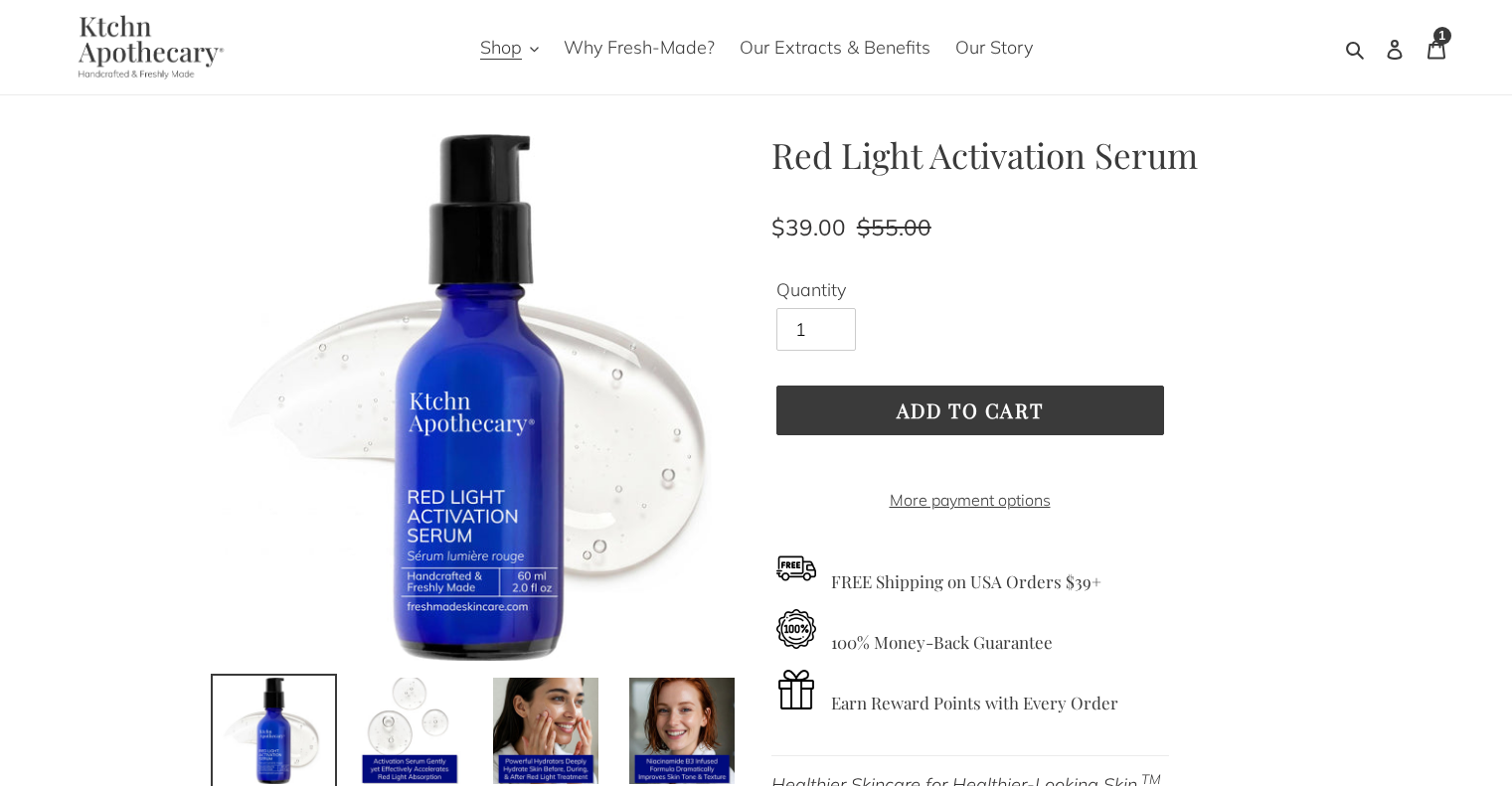 scroll, scrollTop: 0, scrollLeft: 0, axis: both 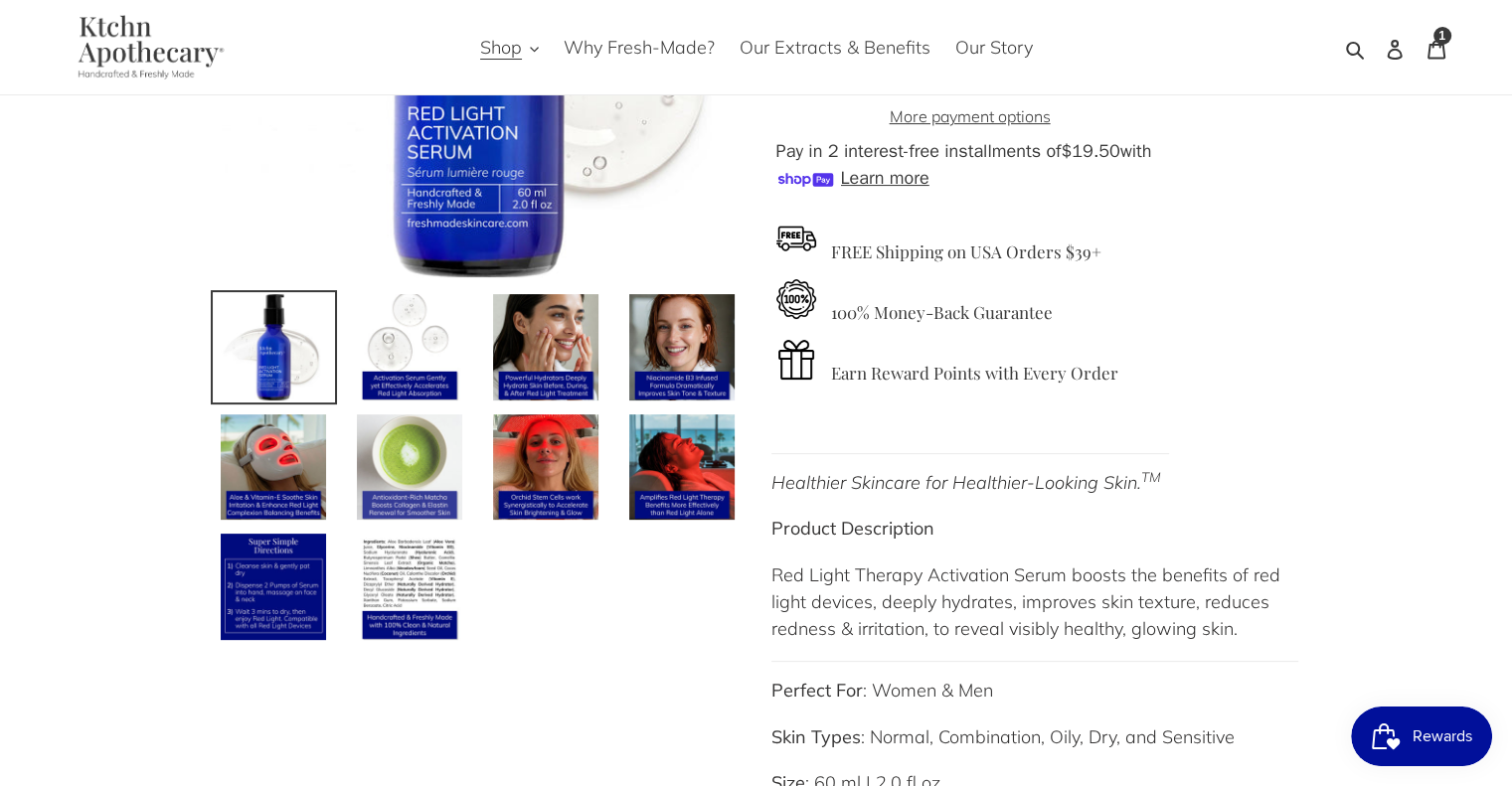 click at bounding box center (410, 467) 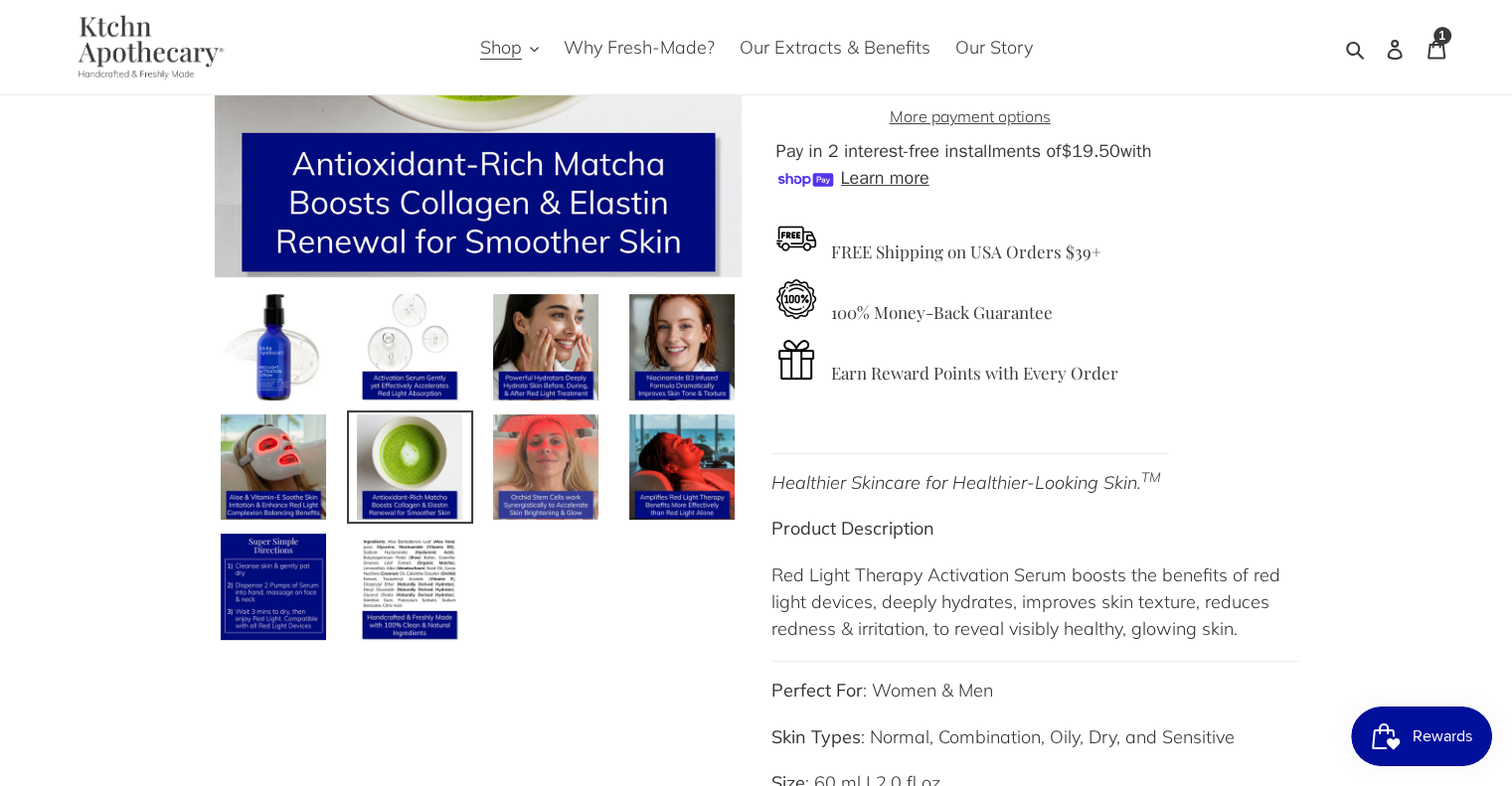 click at bounding box center [546, 467] 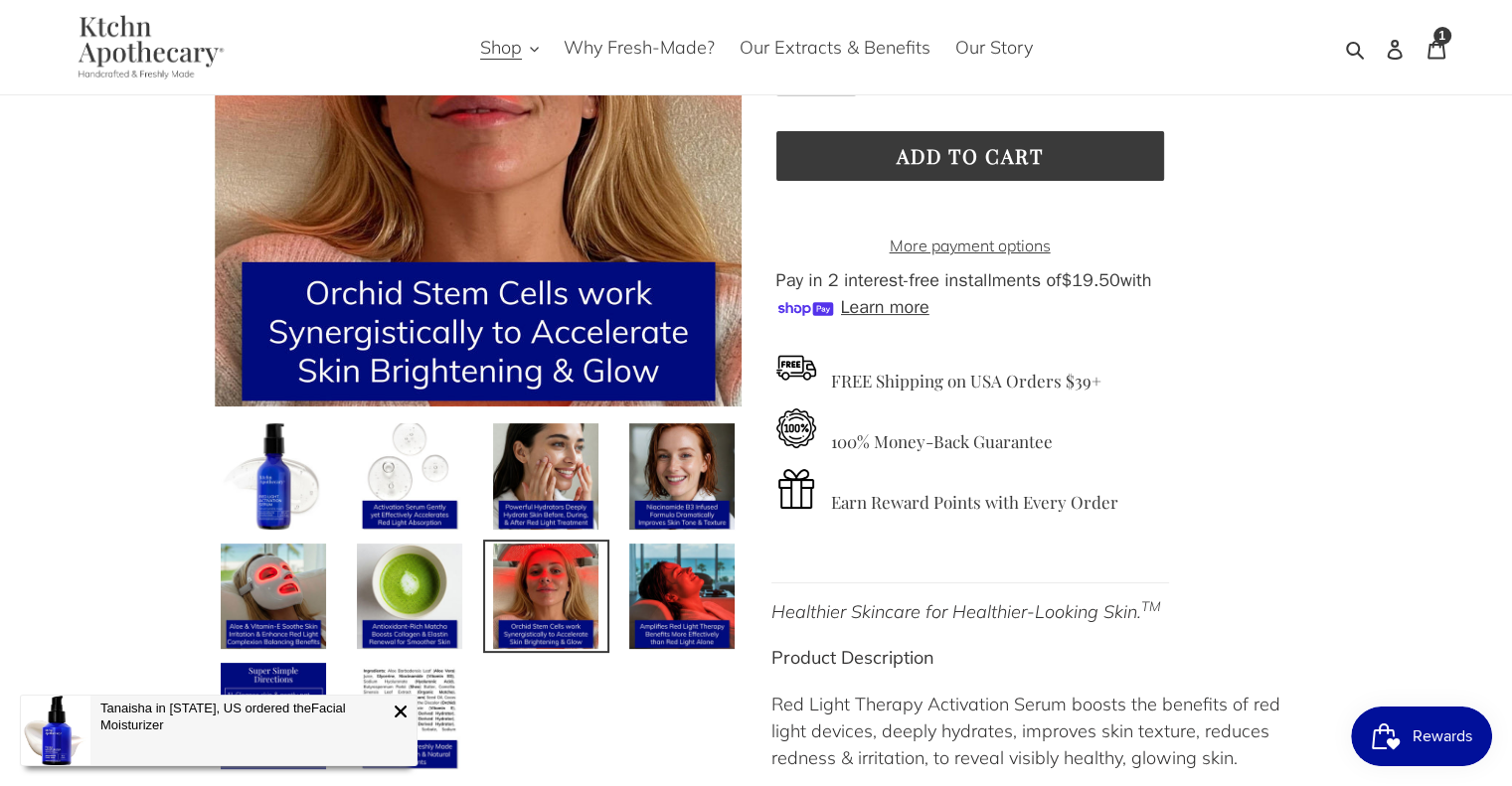 scroll, scrollTop: 270, scrollLeft: 0, axis: vertical 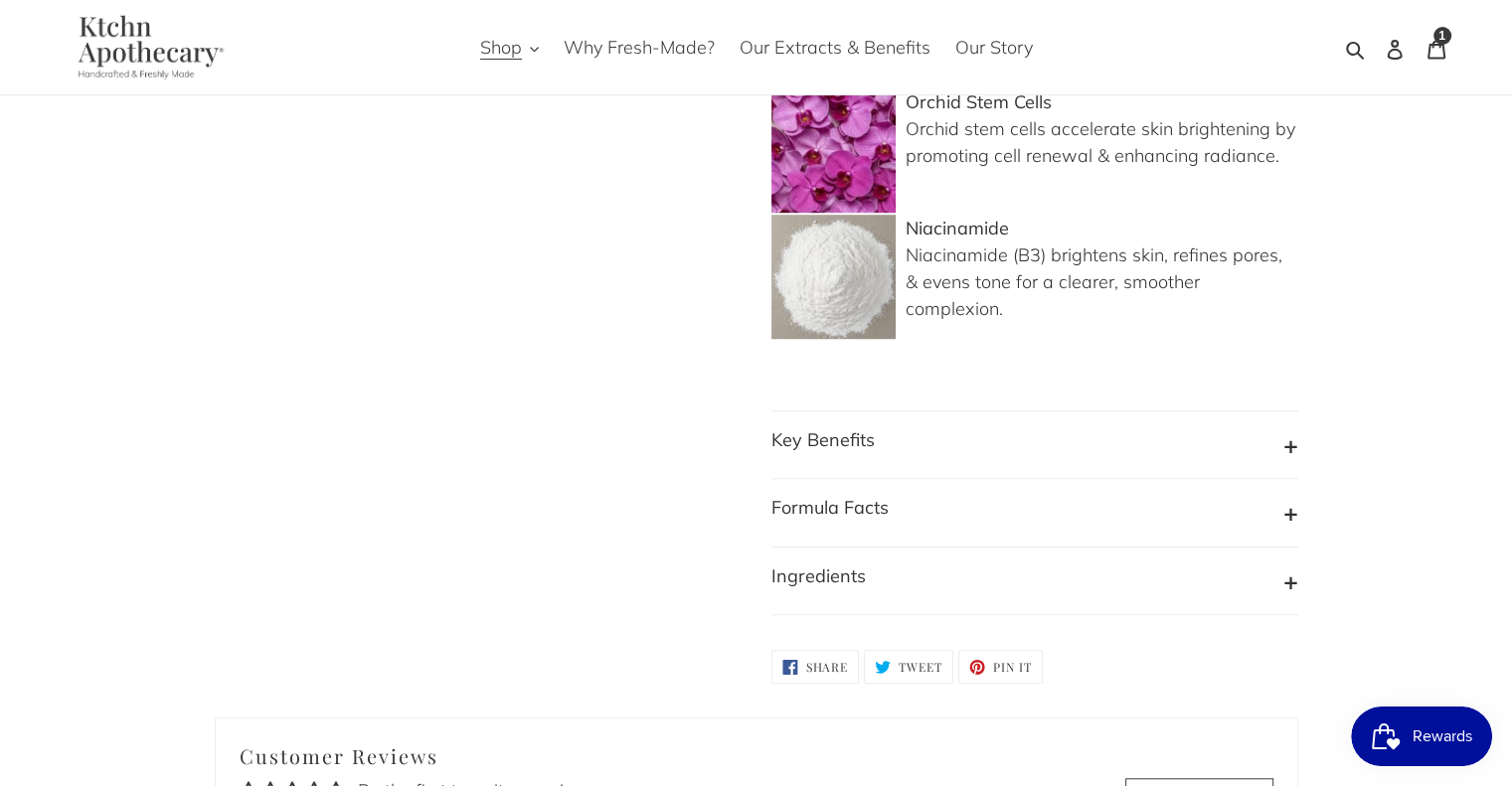 click on "Key Benefits" at bounding box center (1035, 445) 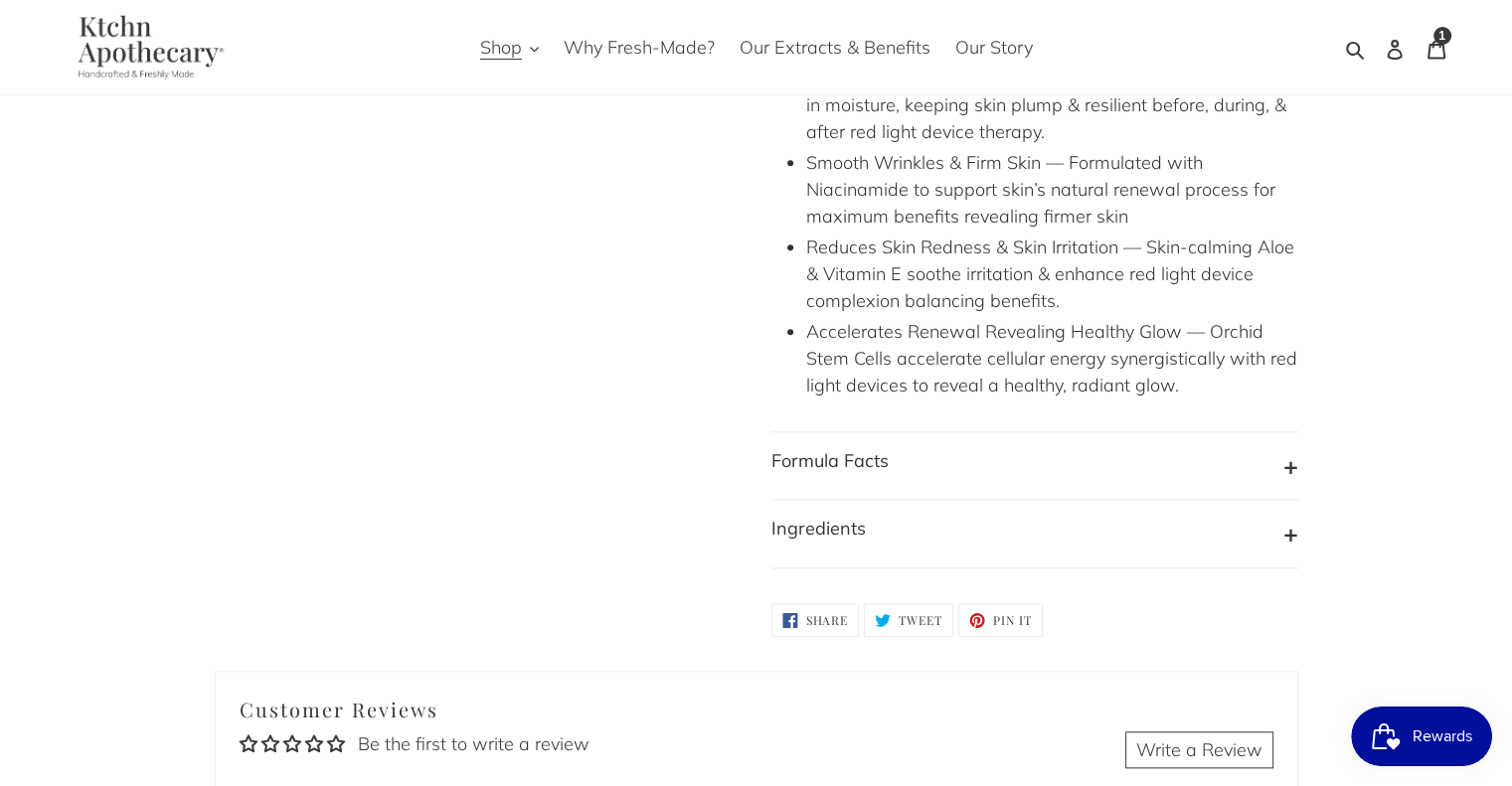 scroll, scrollTop: 1952, scrollLeft: 0, axis: vertical 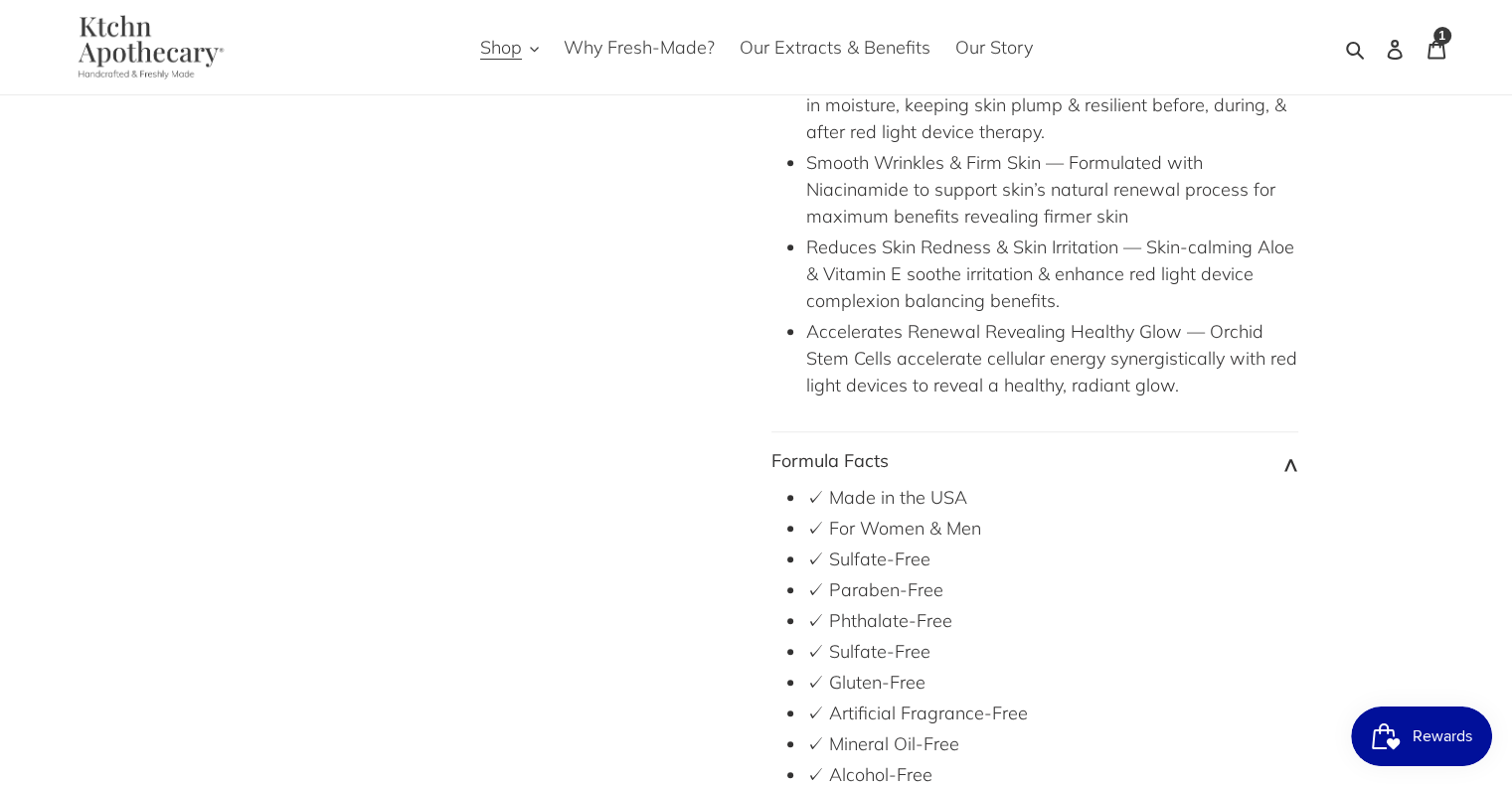 click on "Formula Facts" at bounding box center (1035, 466) 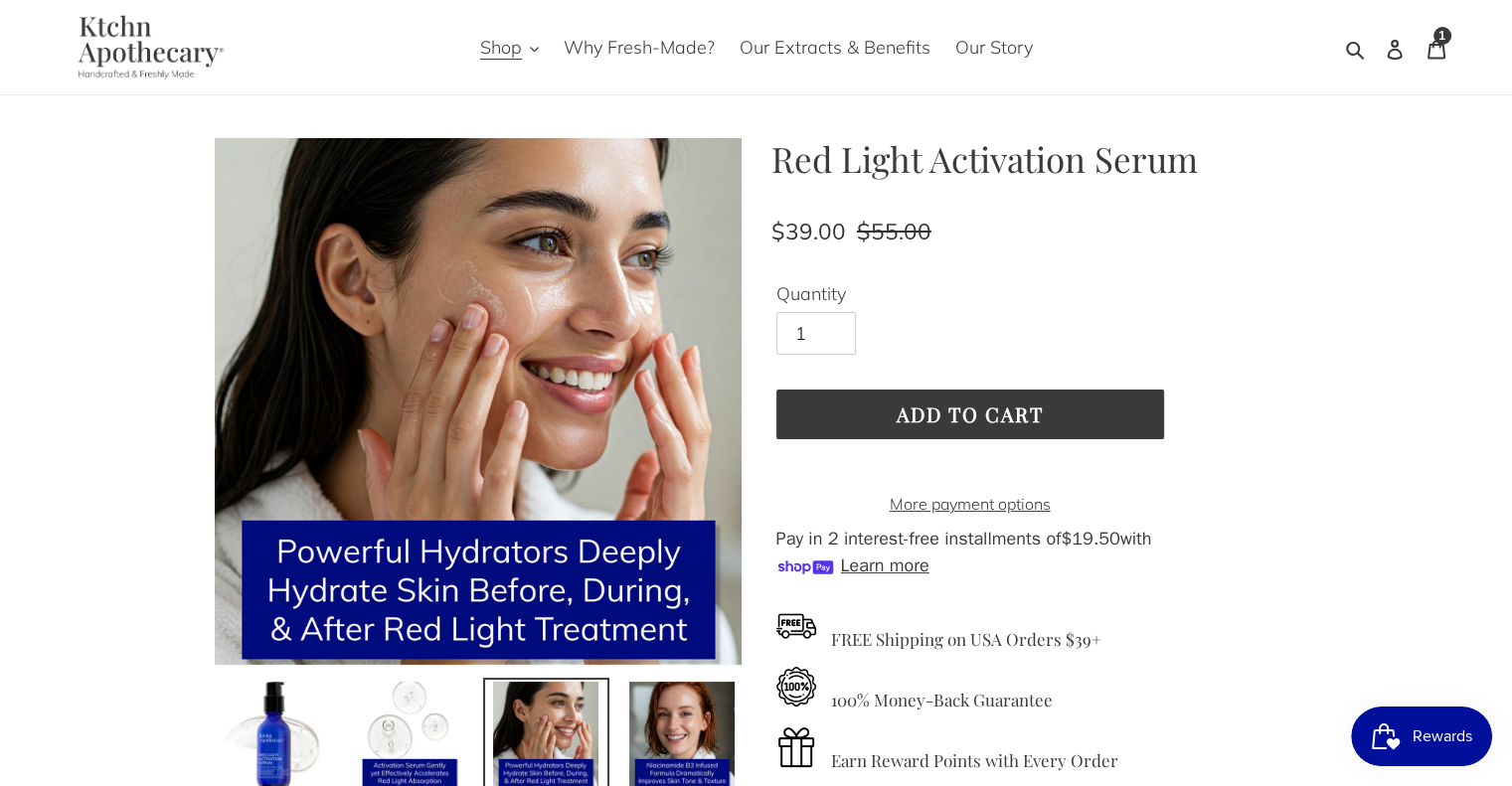 scroll, scrollTop: 0, scrollLeft: 0, axis: both 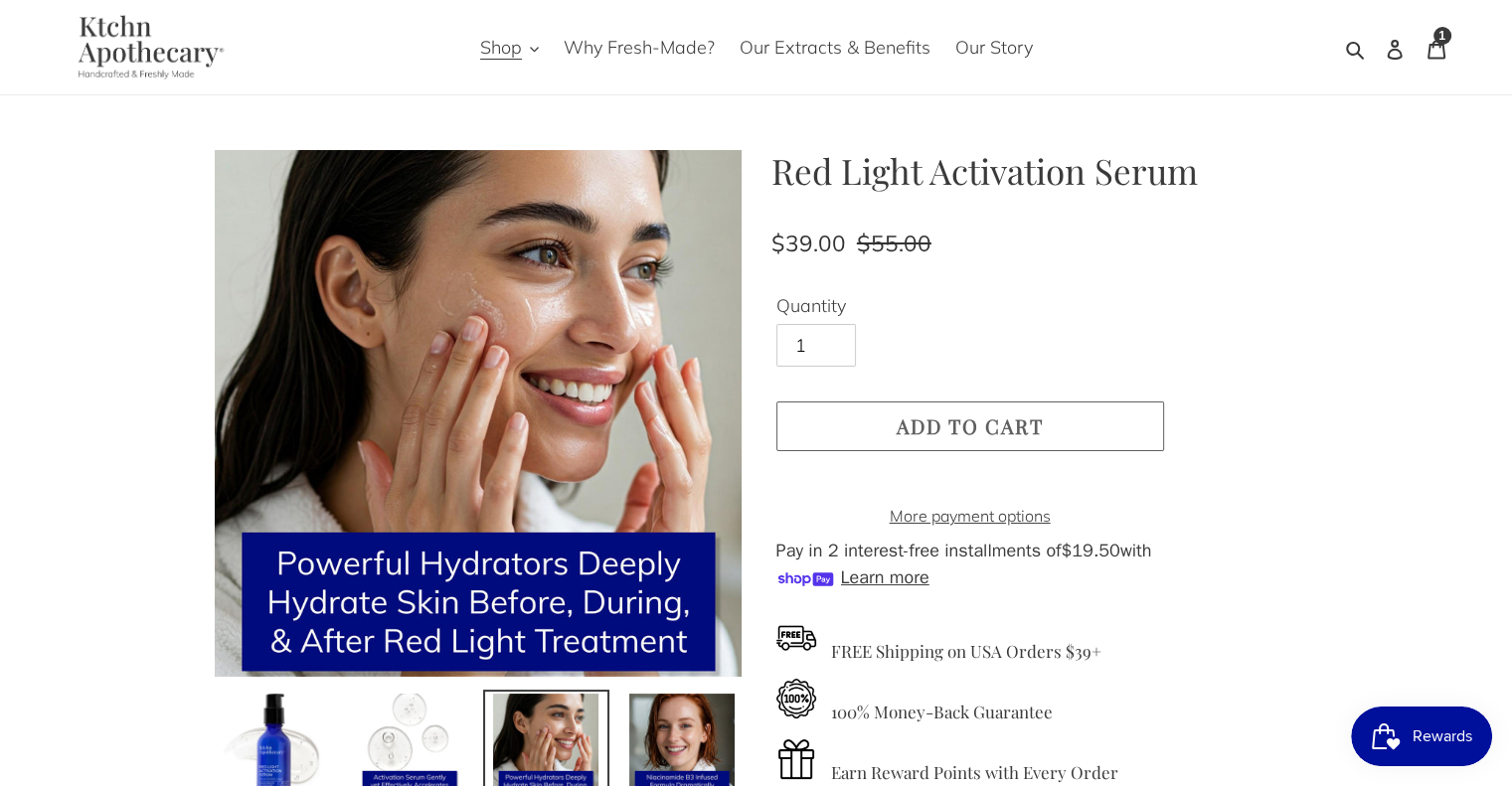 click on "Add to cart" at bounding box center [970, 426] 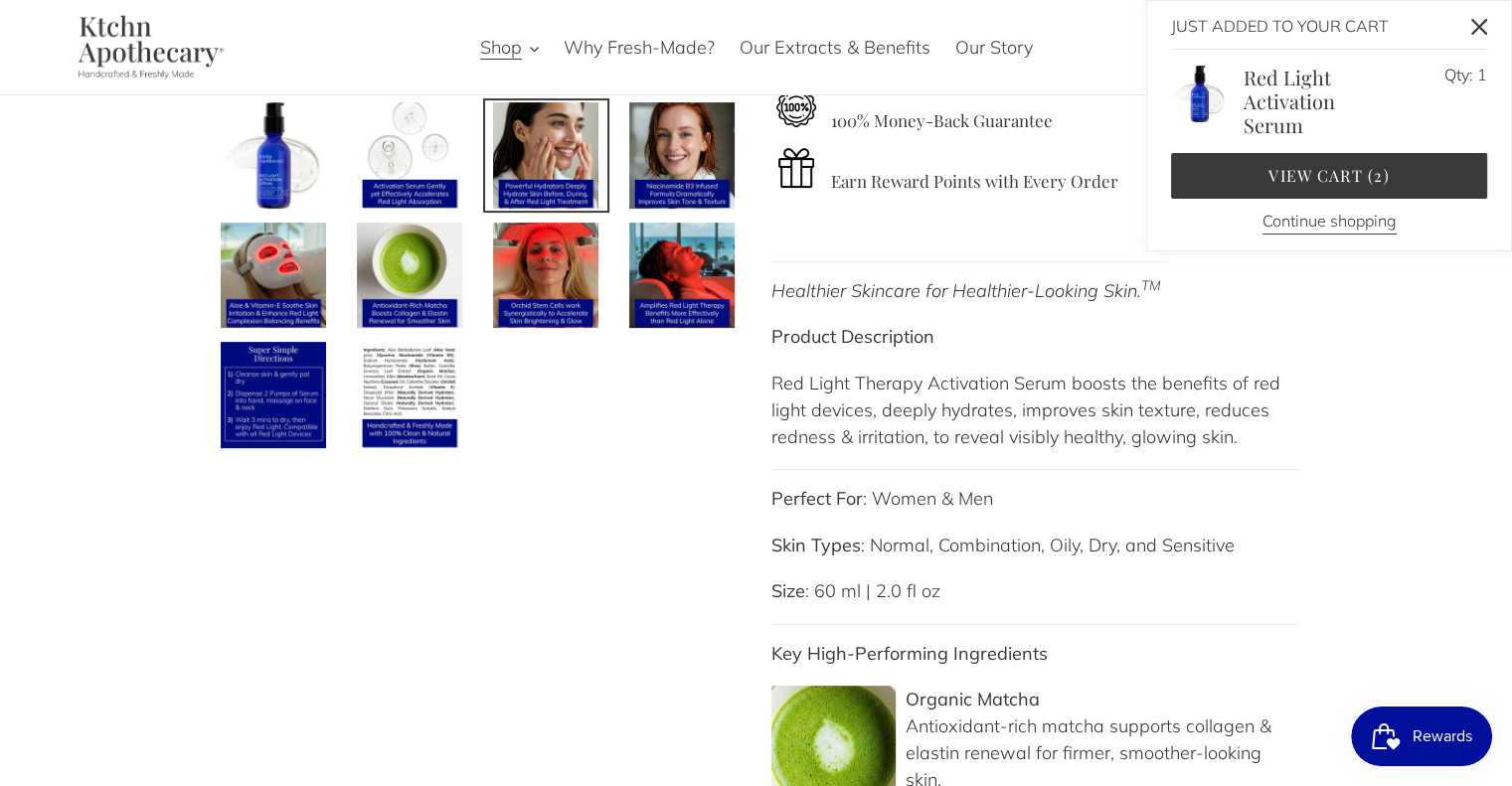 scroll, scrollTop: 590, scrollLeft: 0, axis: vertical 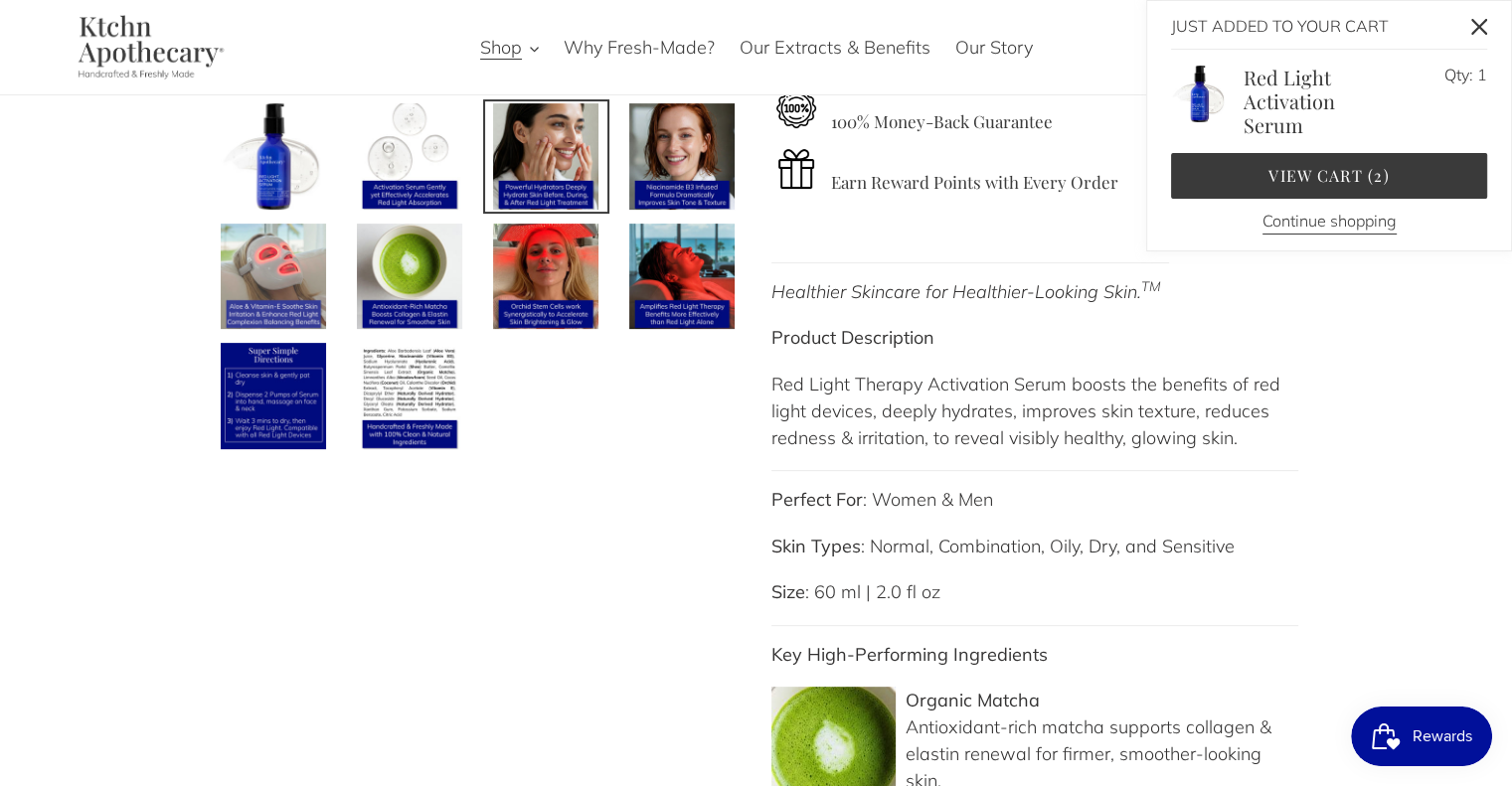 click at bounding box center [273, 276] 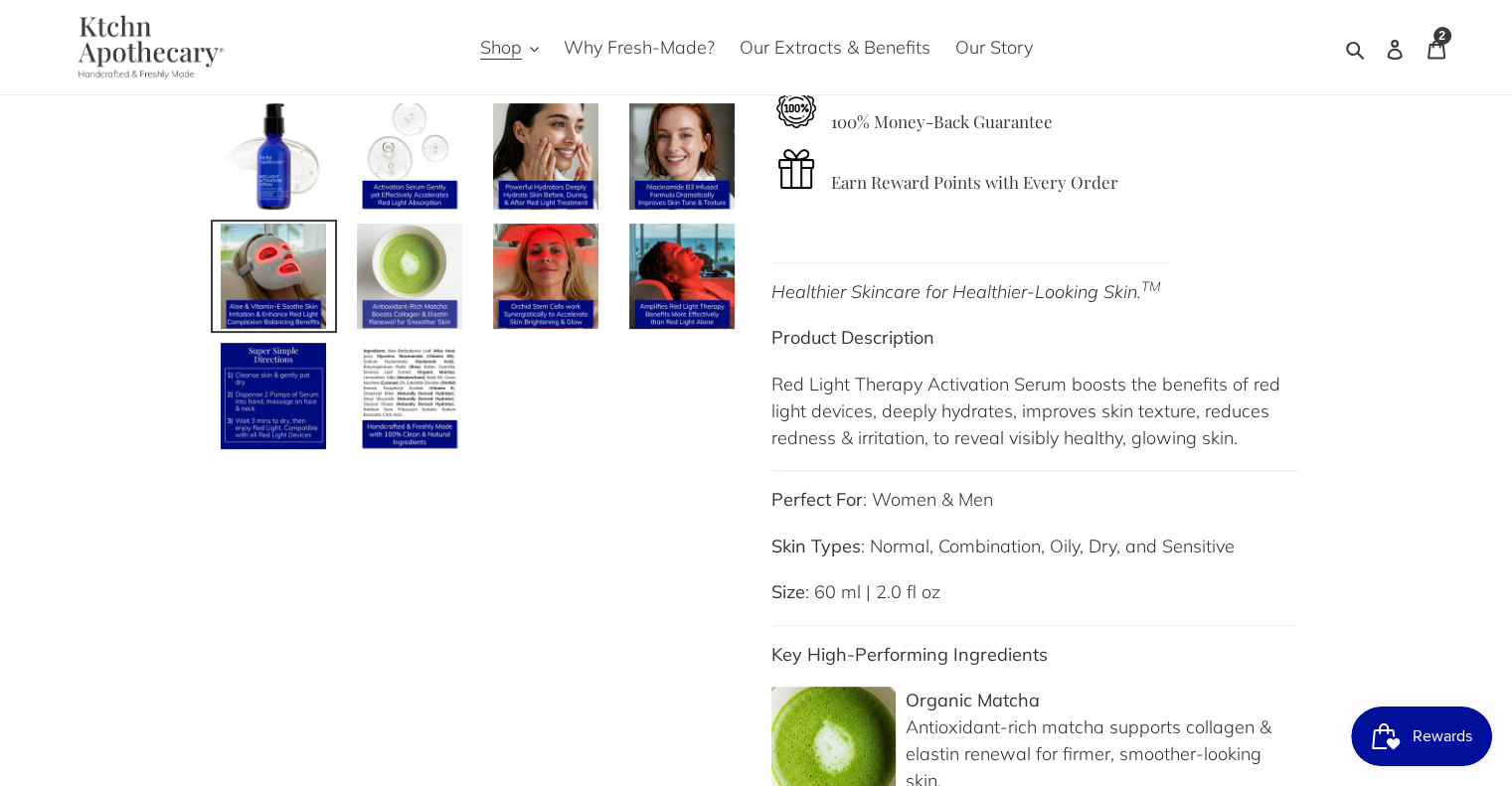 click at bounding box center [410, 276] 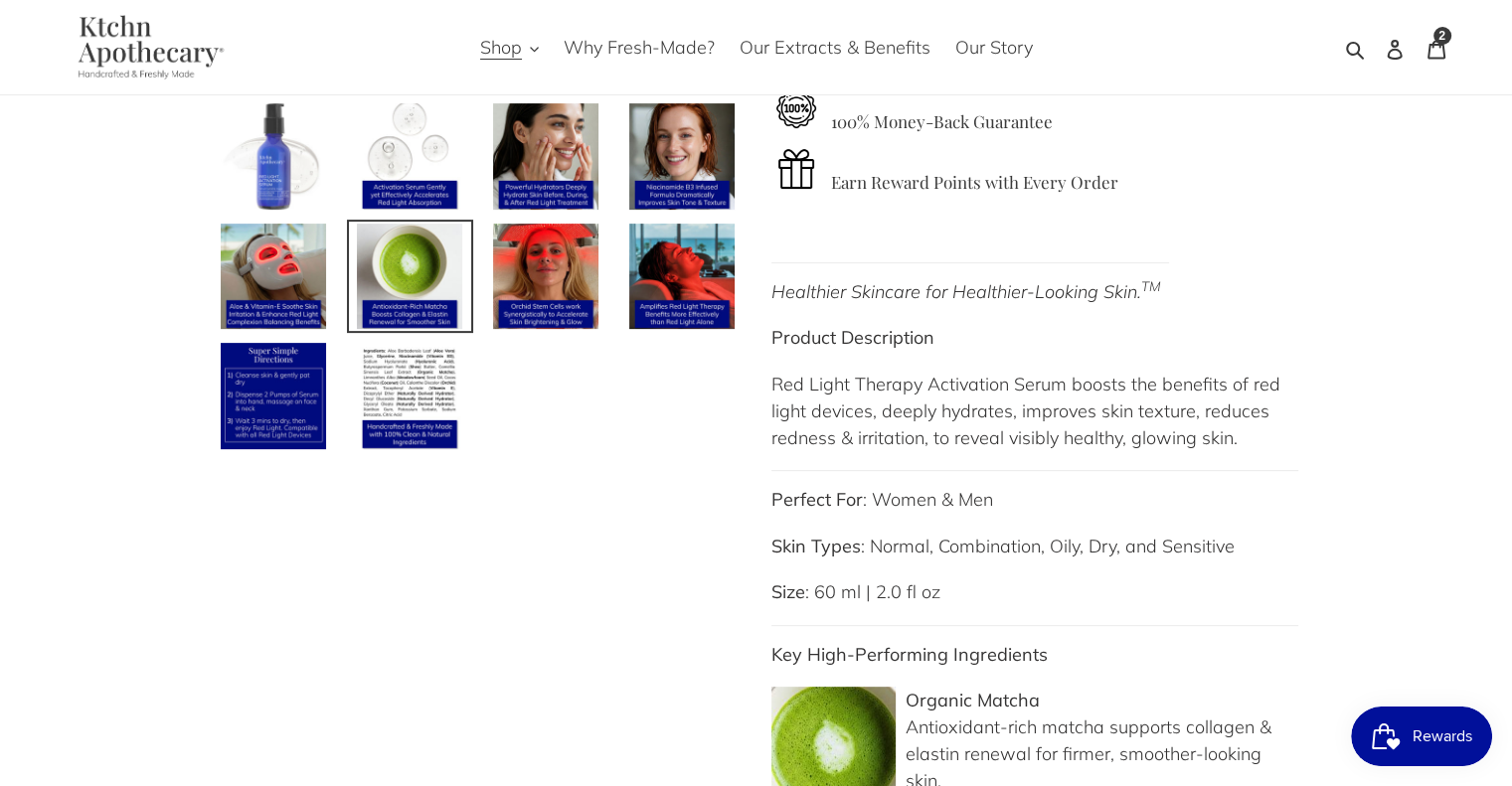 click at bounding box center [273, 156] 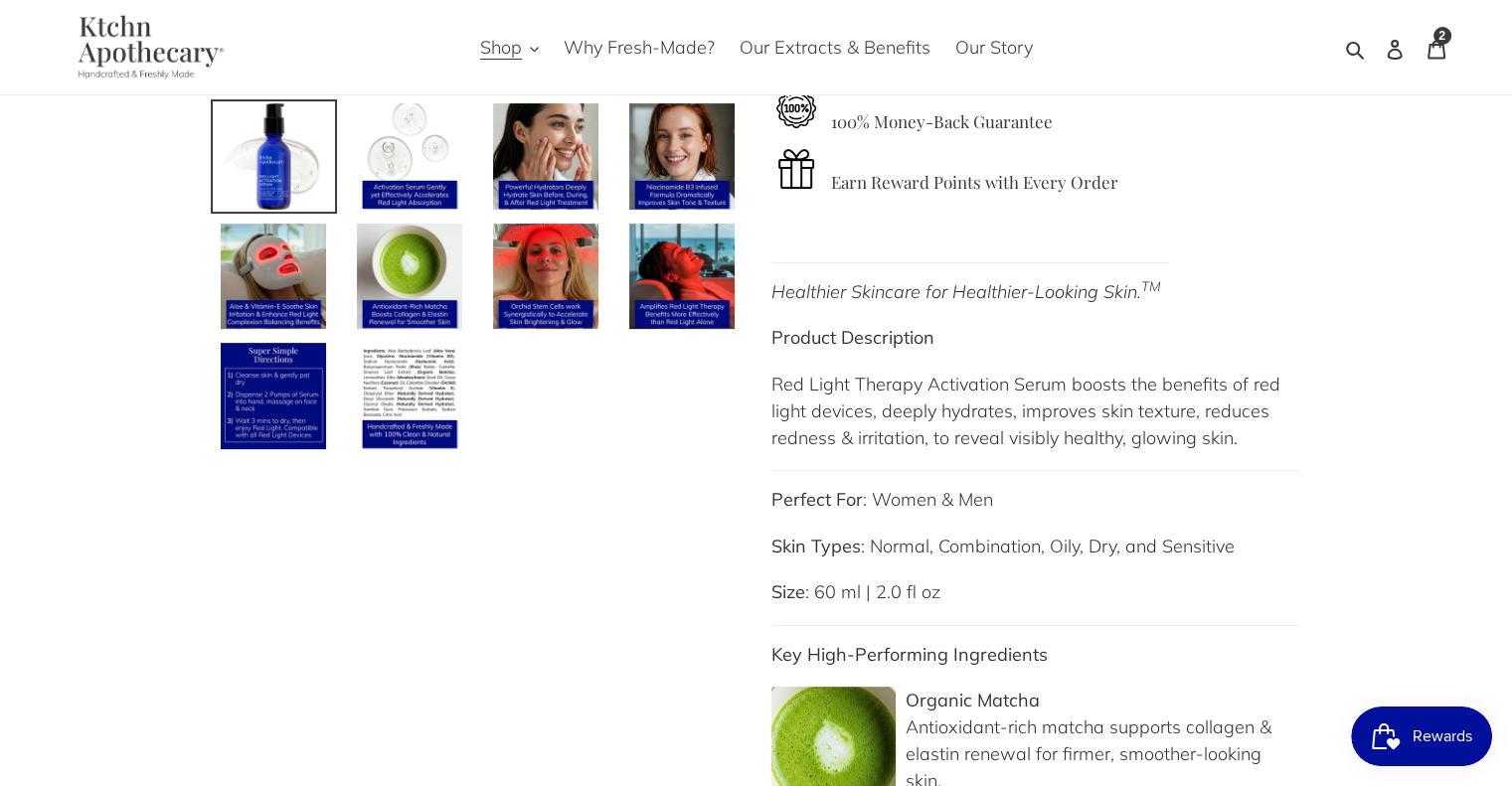 scroll, scrollTop: 0, scrollLeft: 0, axis: both 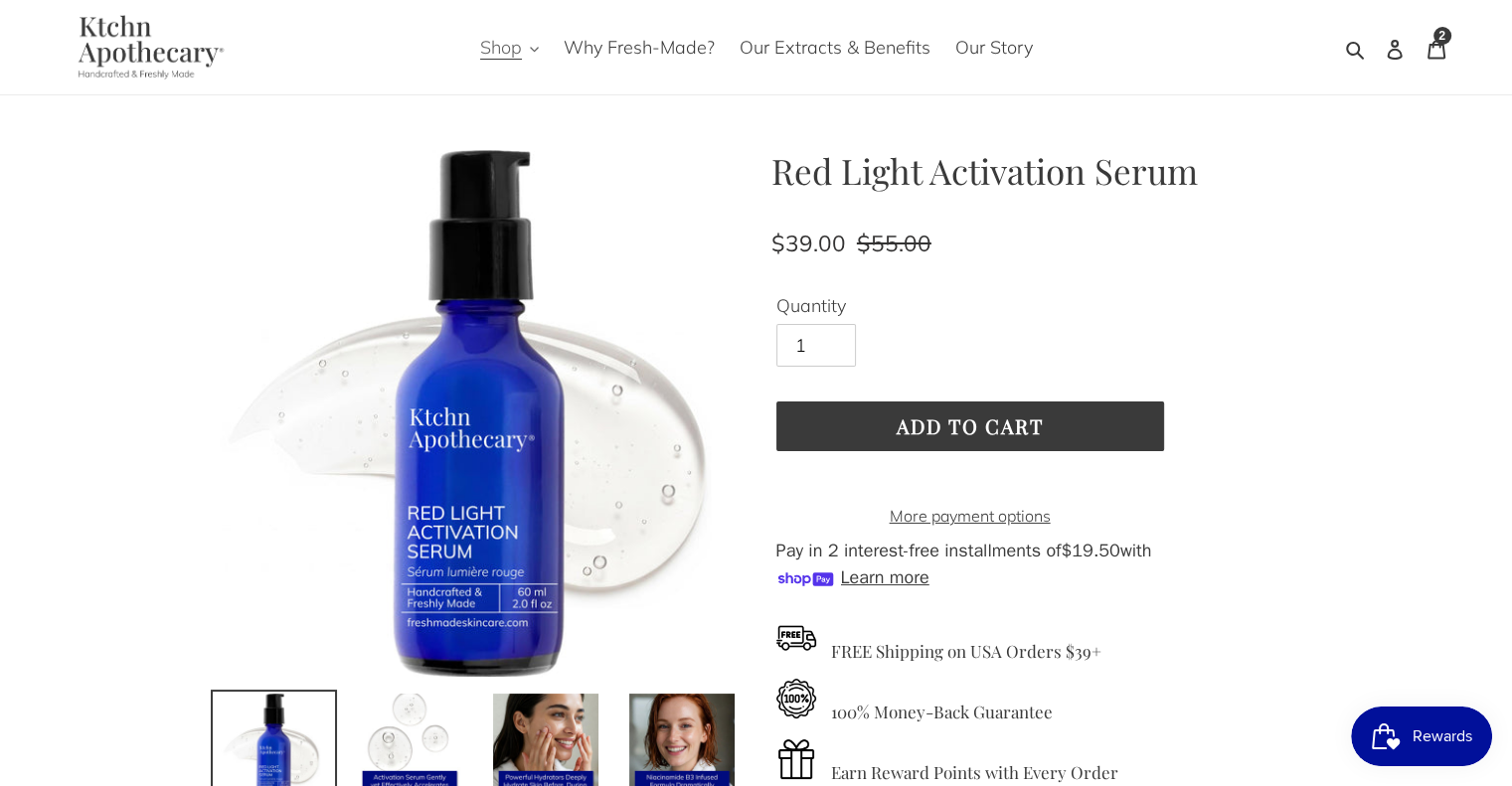 click on "Shop" at bounding box center (509, 47) 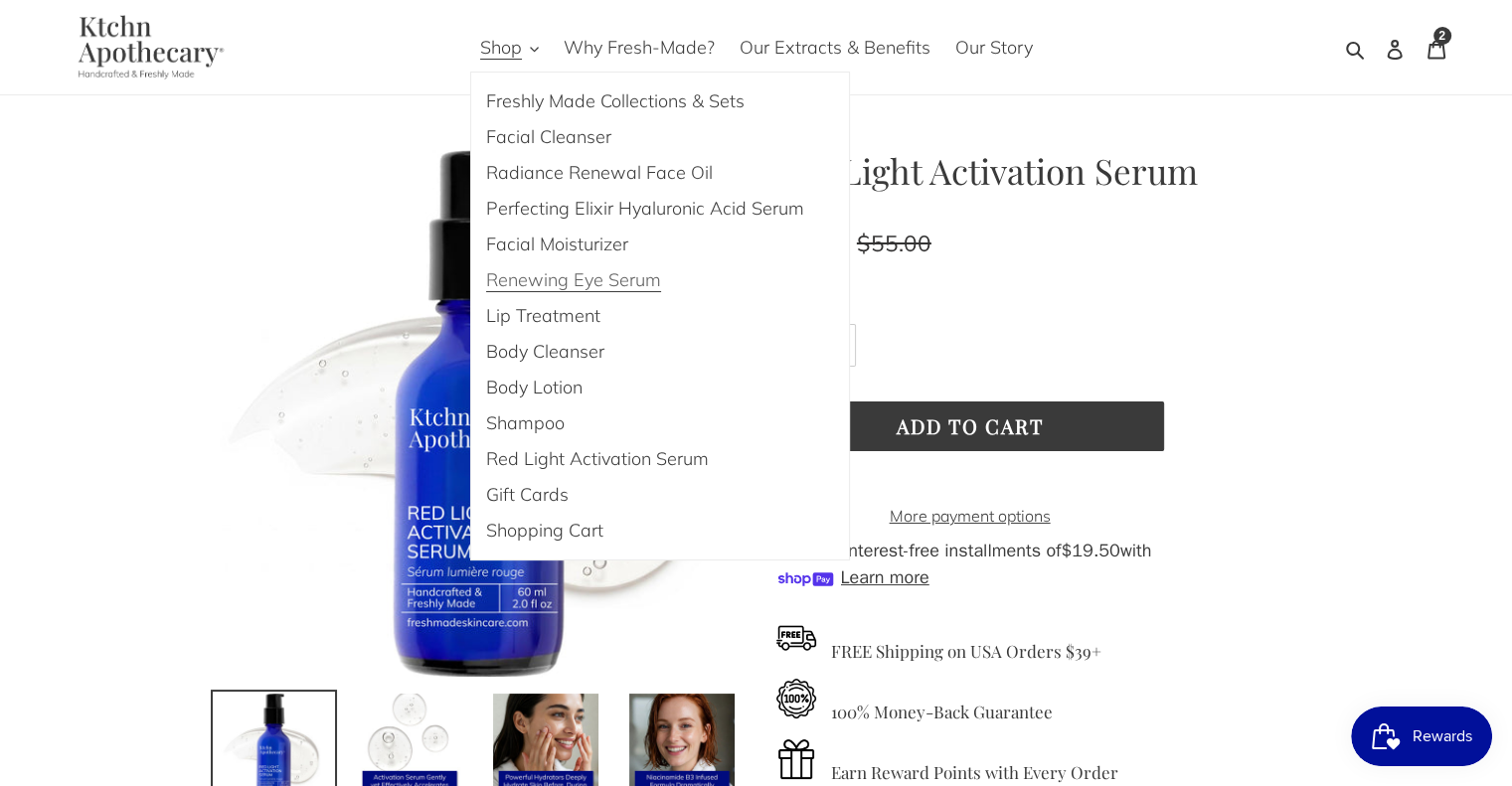 click on "Renewing Eye Serum" at bounding box center [574, 280] 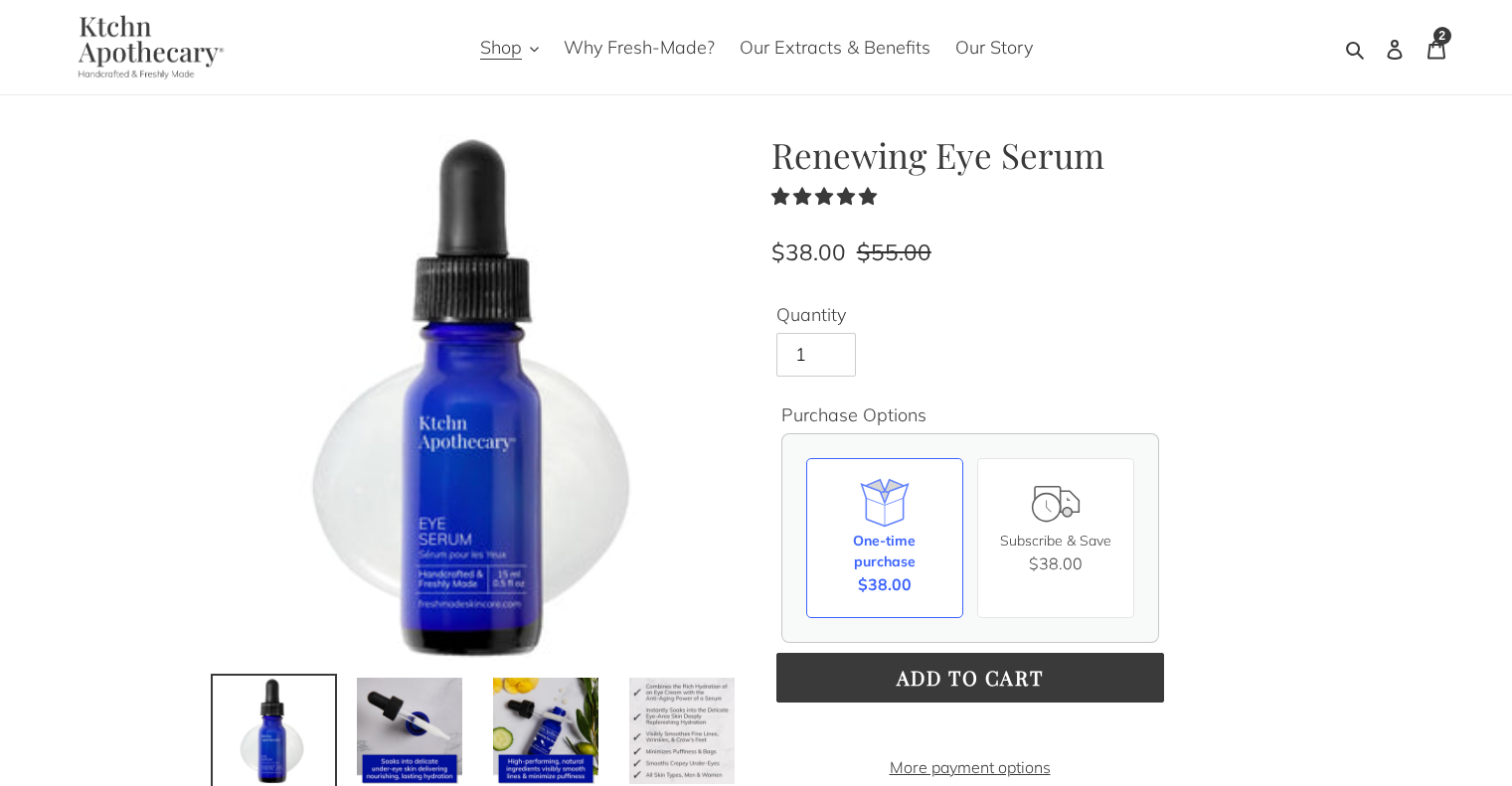 scroll, scrollTop: 0, scrollLeft: 0, axis: both 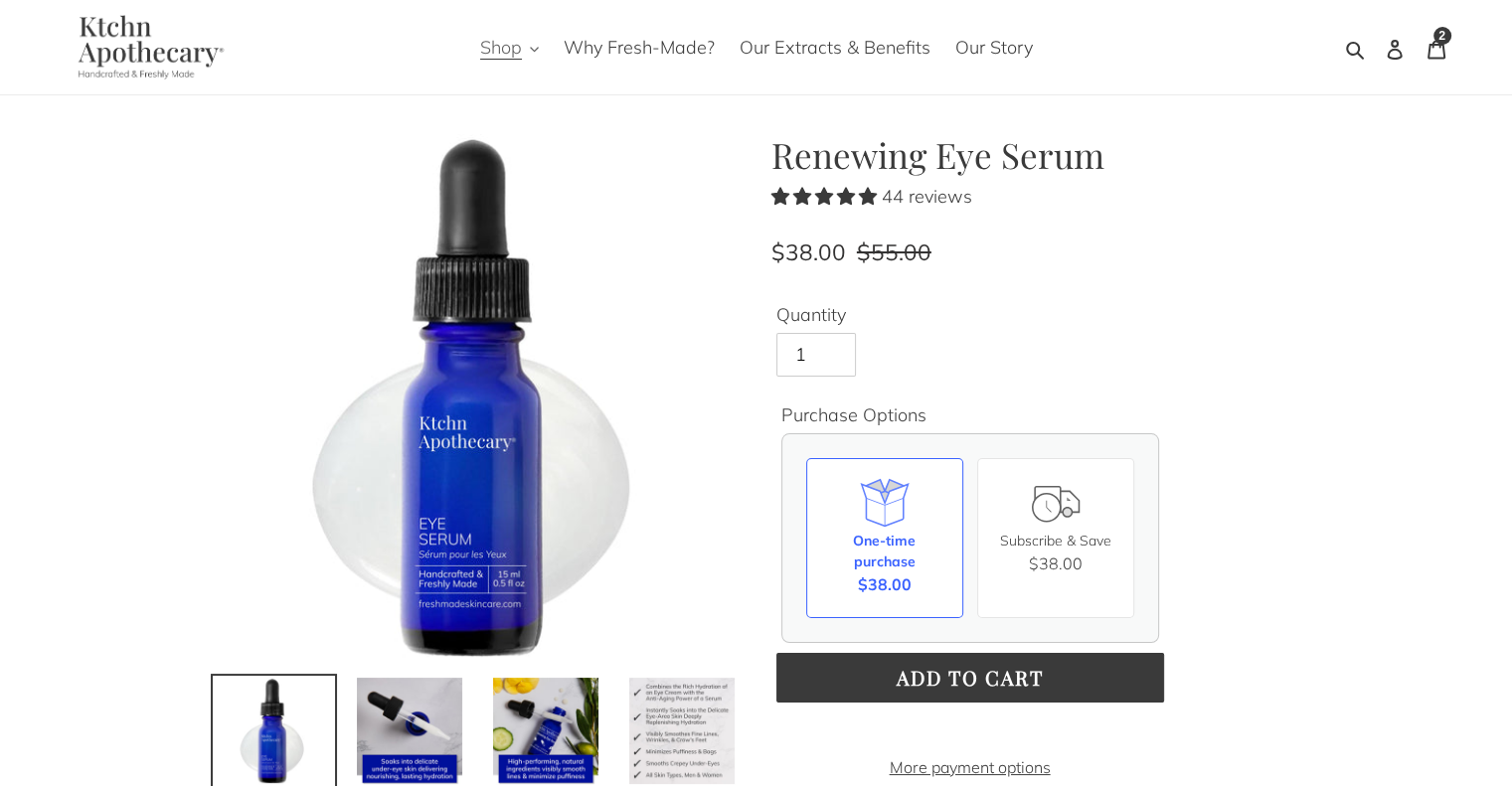 click on "Shop" at bounding box center [501, 48] 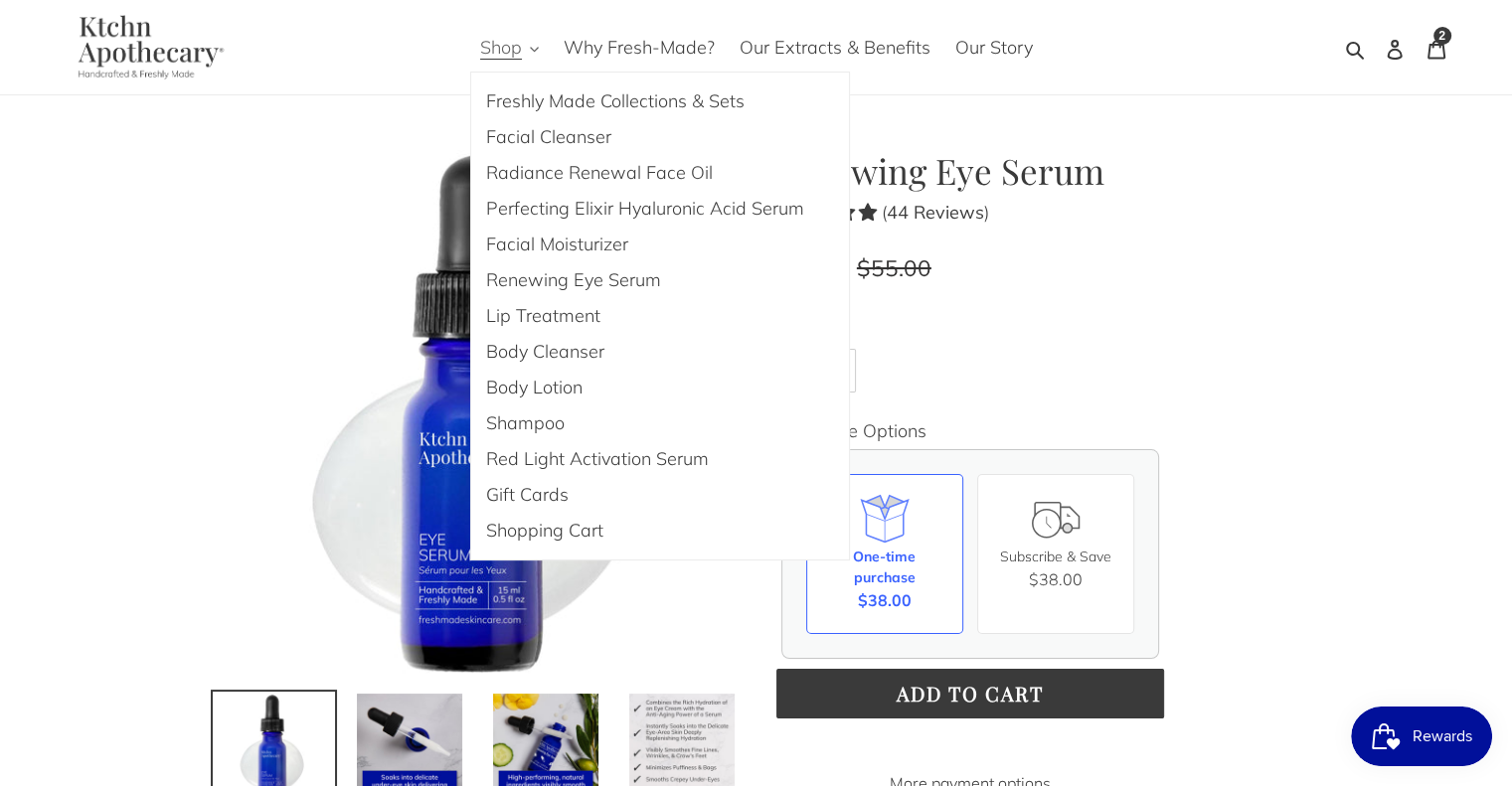 scroll, scrollTop: 0, scrollLeft: 0, axis: both 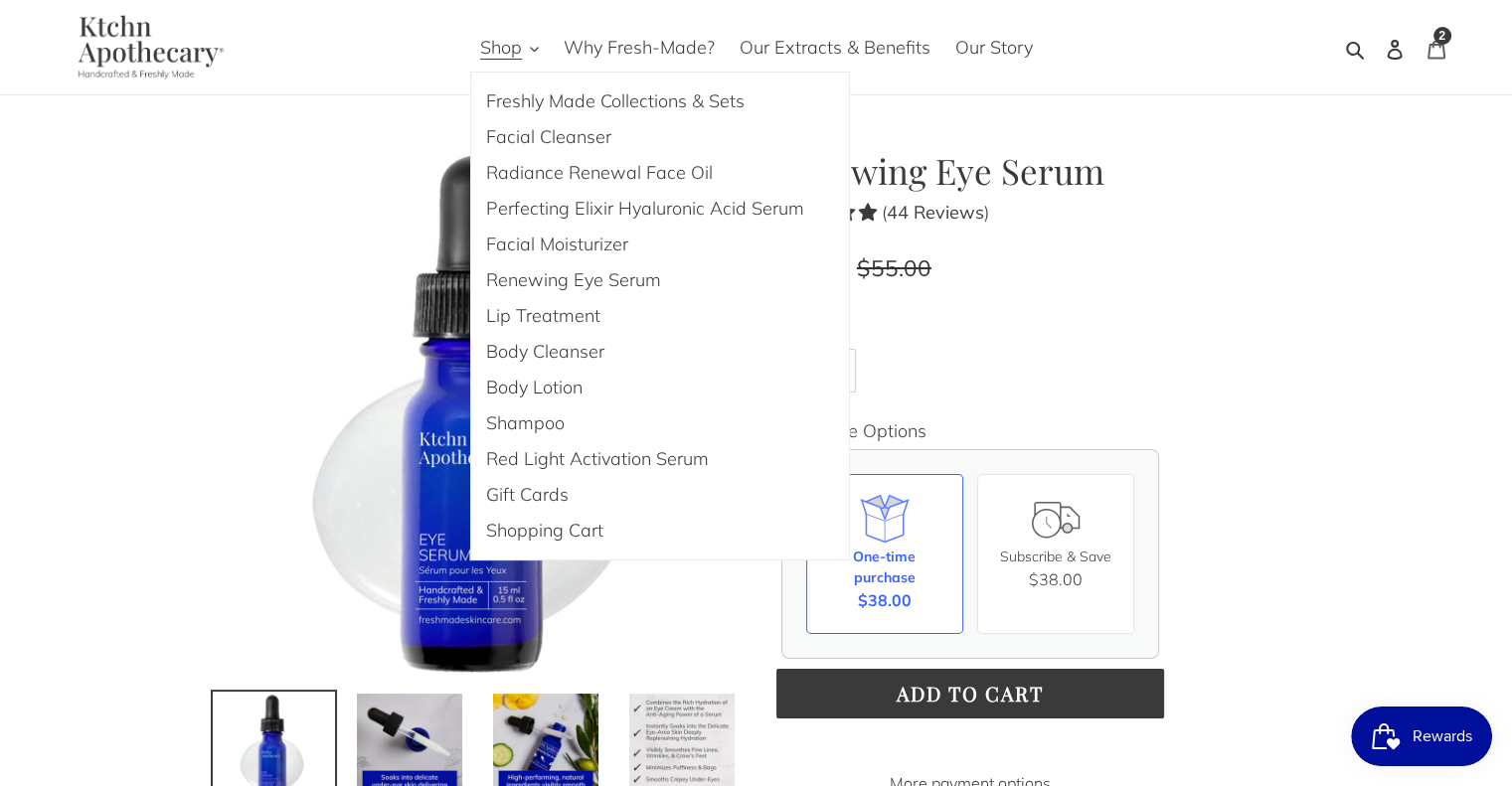 click 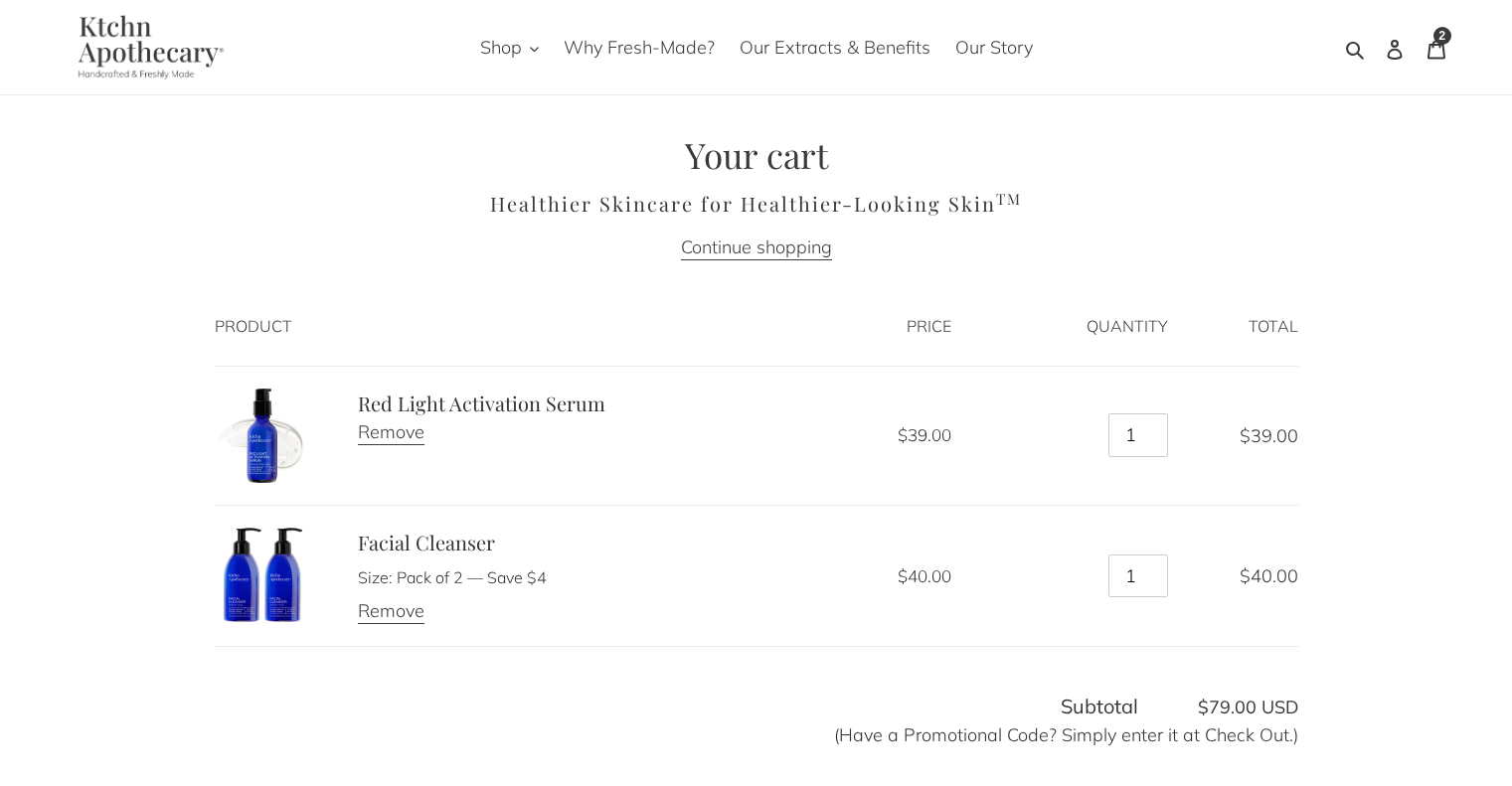 scroll, scrollTop: 0, scrollLeft: 0, axis: both 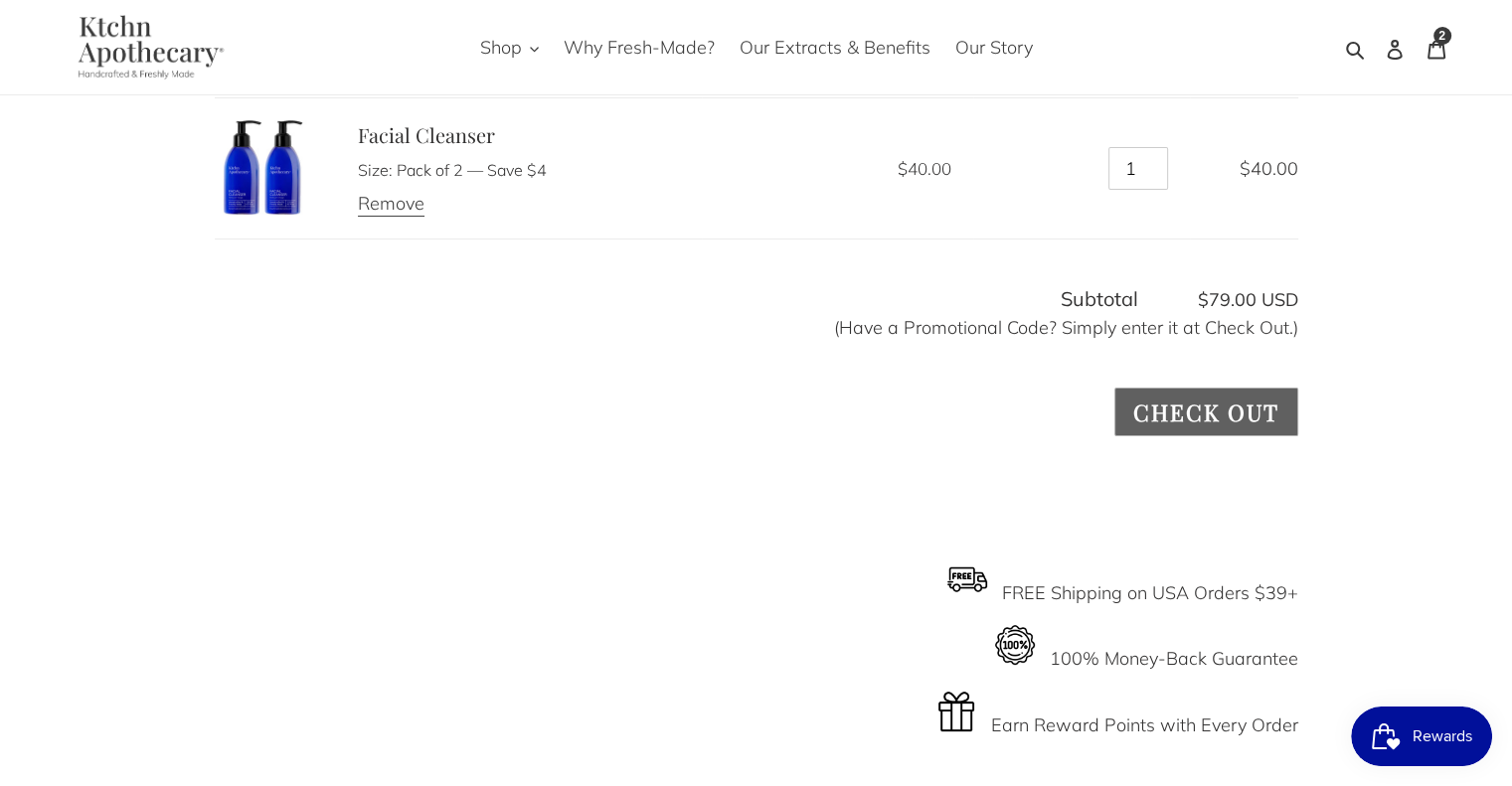 click on "Check out" at bounding box center (1206, 411) 